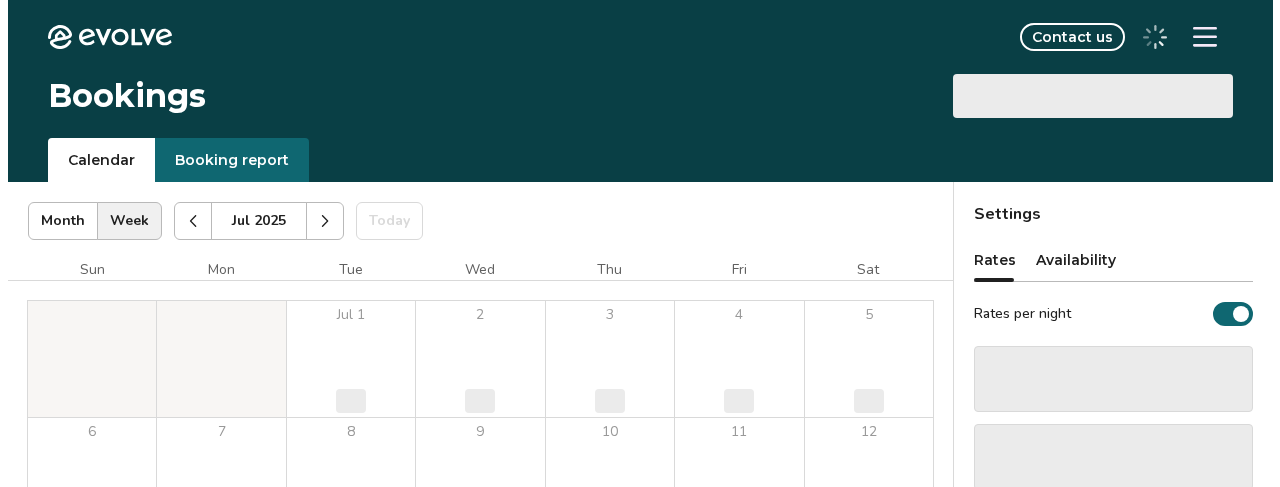 scroll, scrollTop: 0, scrollLeft: 0, axis: both 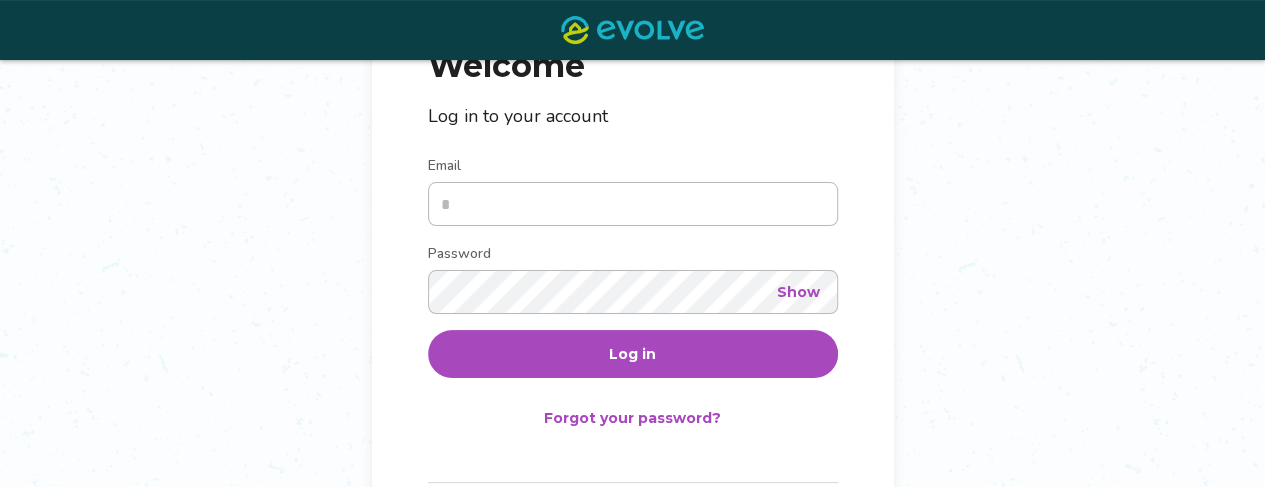 type on "**********" 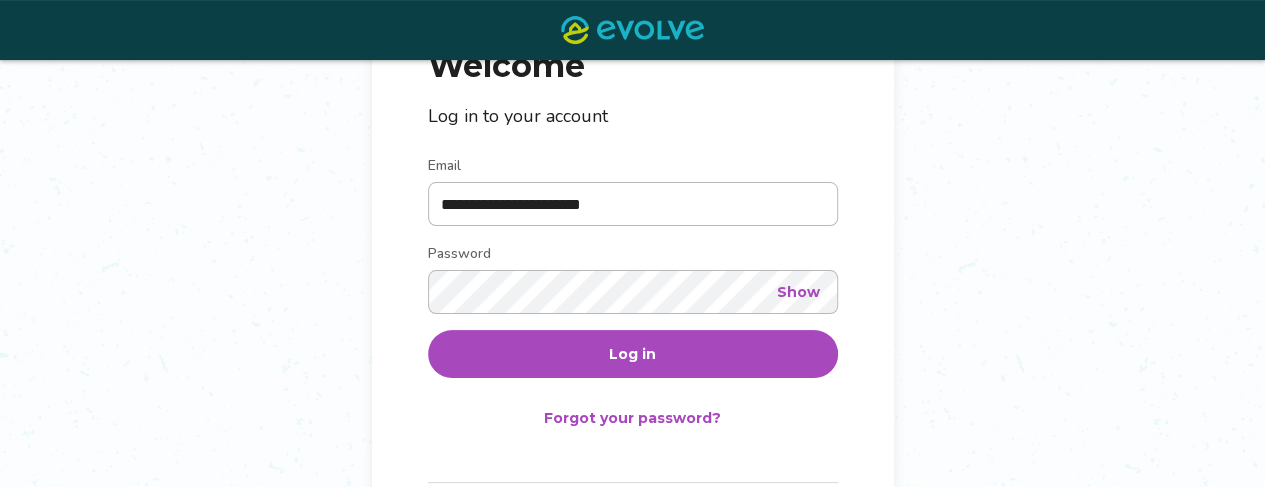 click on "Show" at bounding box center [798, 292] 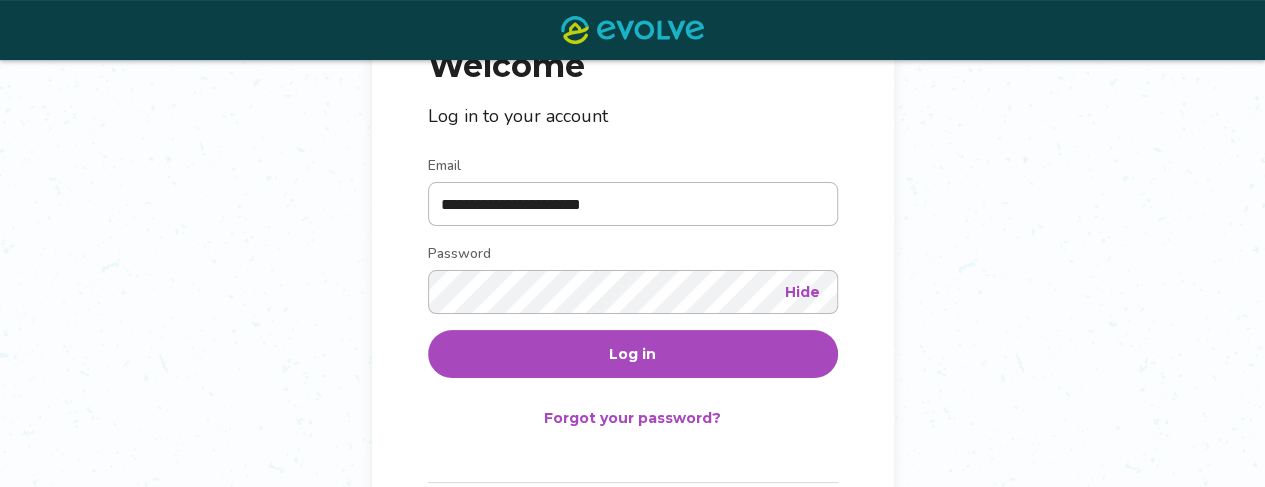 click on "Log in" at bounding box center (633, 354) 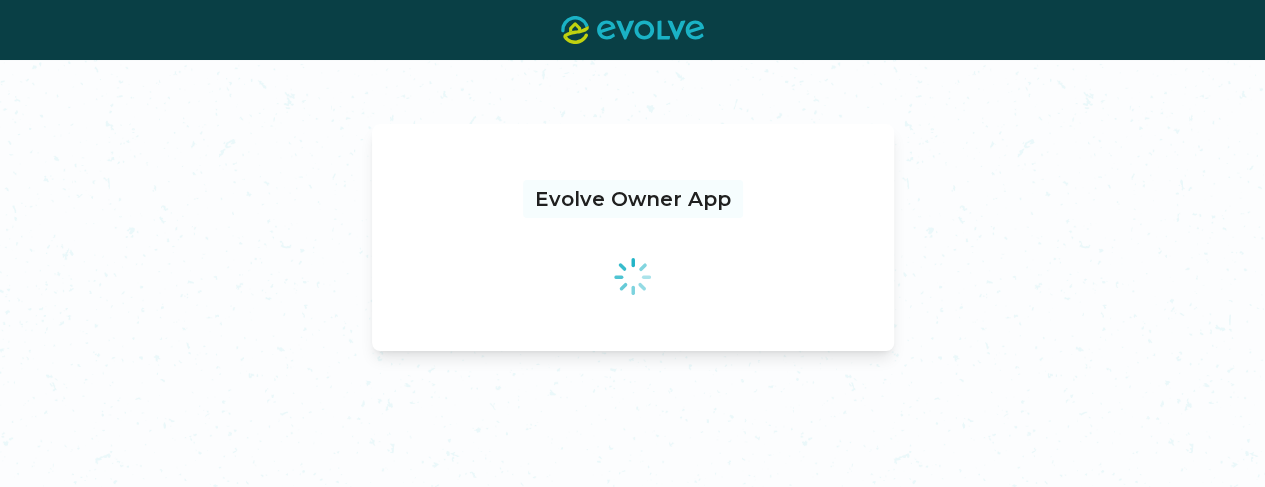 scroll, scrollTop: 0, scrollLeft: 0, axis: both 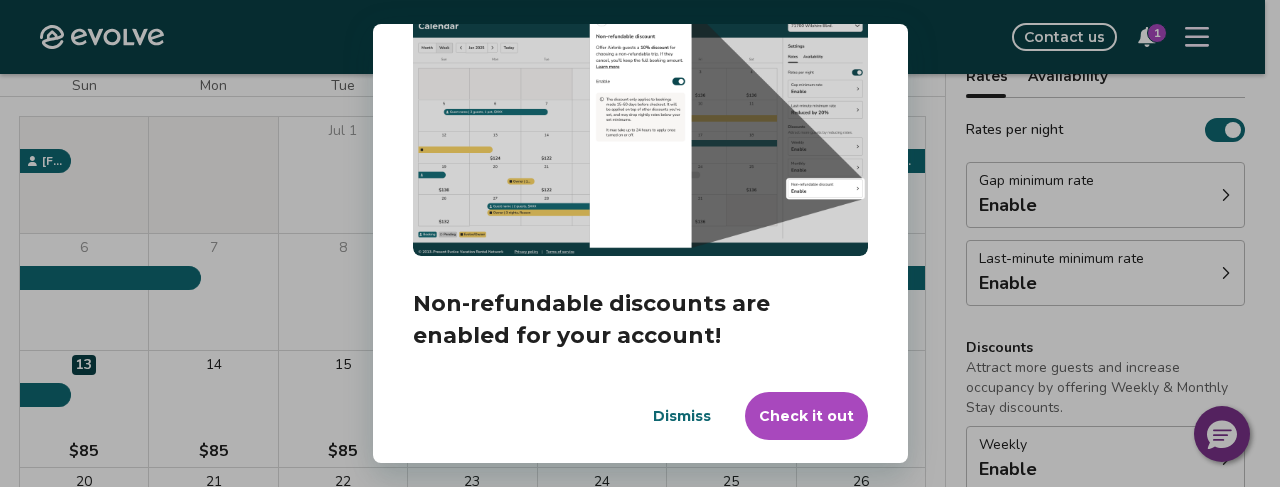 click on "Dismiss" at bounding box center (682, 416) 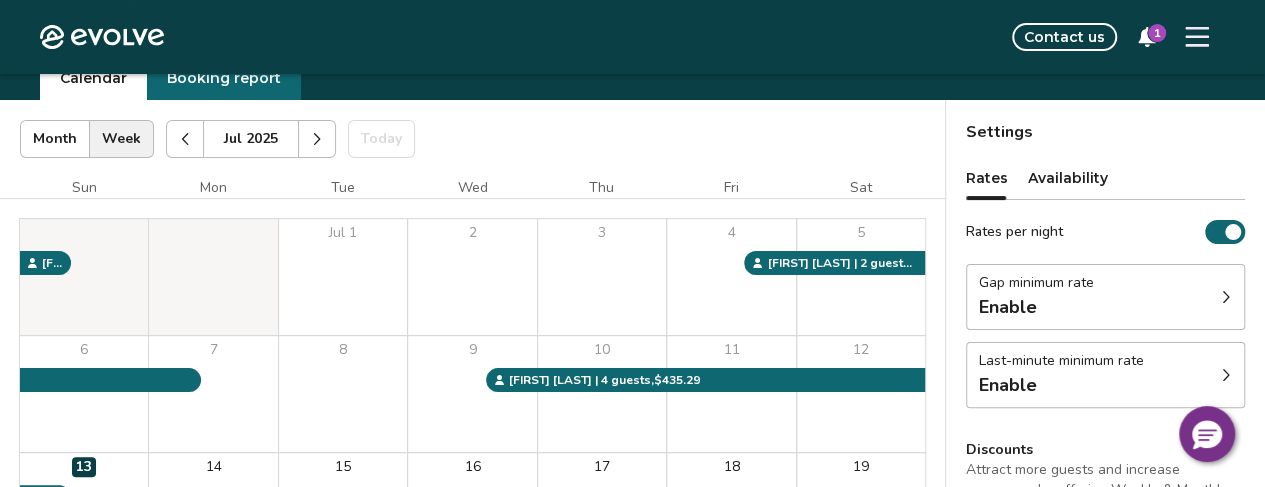 scroll, scrollTop: 90, scrollLeft: 0, axis: vertical 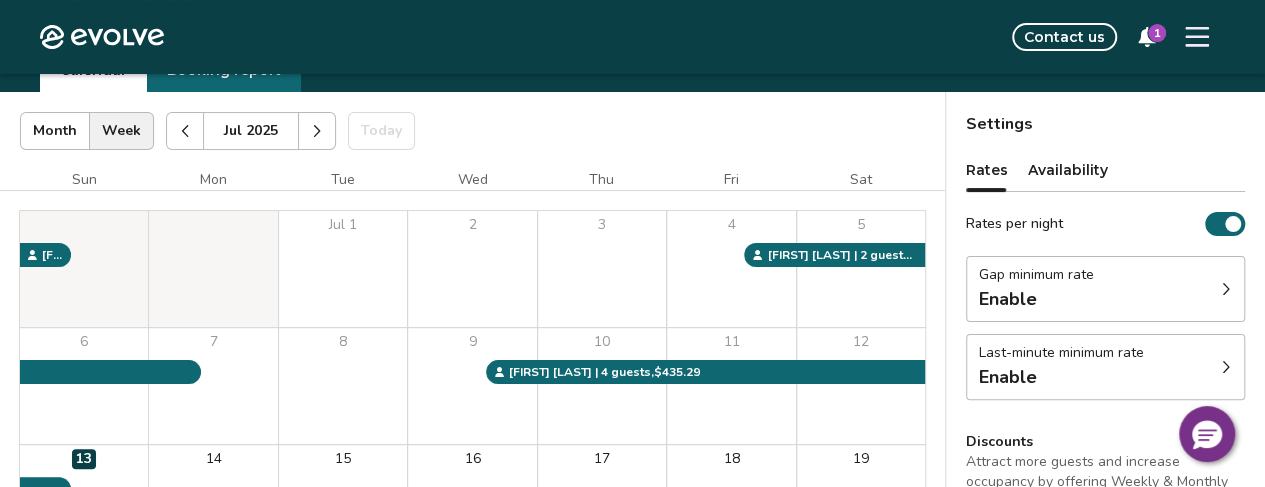 click at bounding box center (1226, 289) 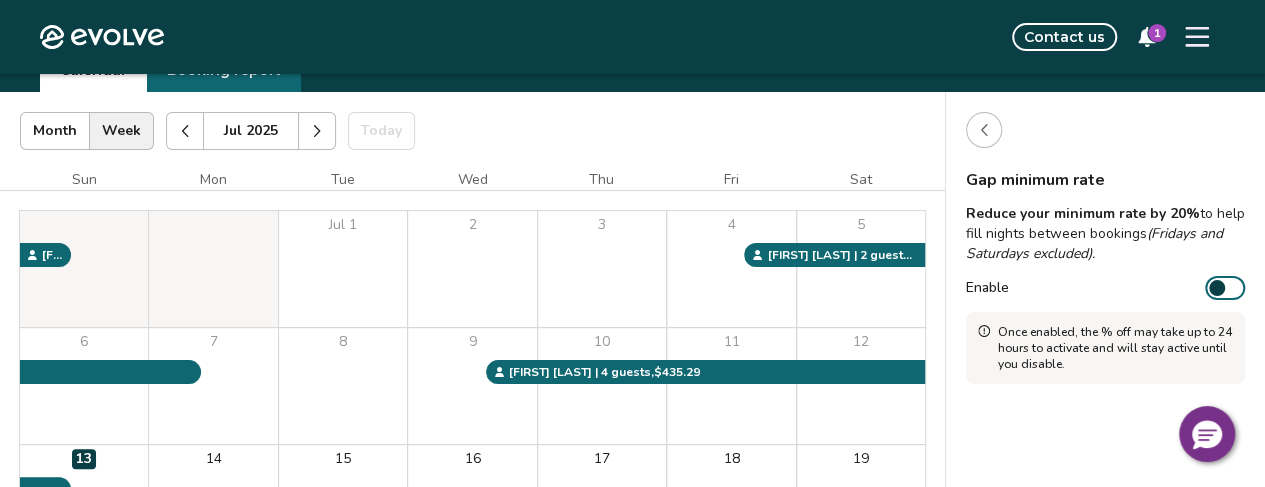 click on "Jul 2025  | Views Month Week Jul 2025 Today Settings" at bounding box center [472, 131] 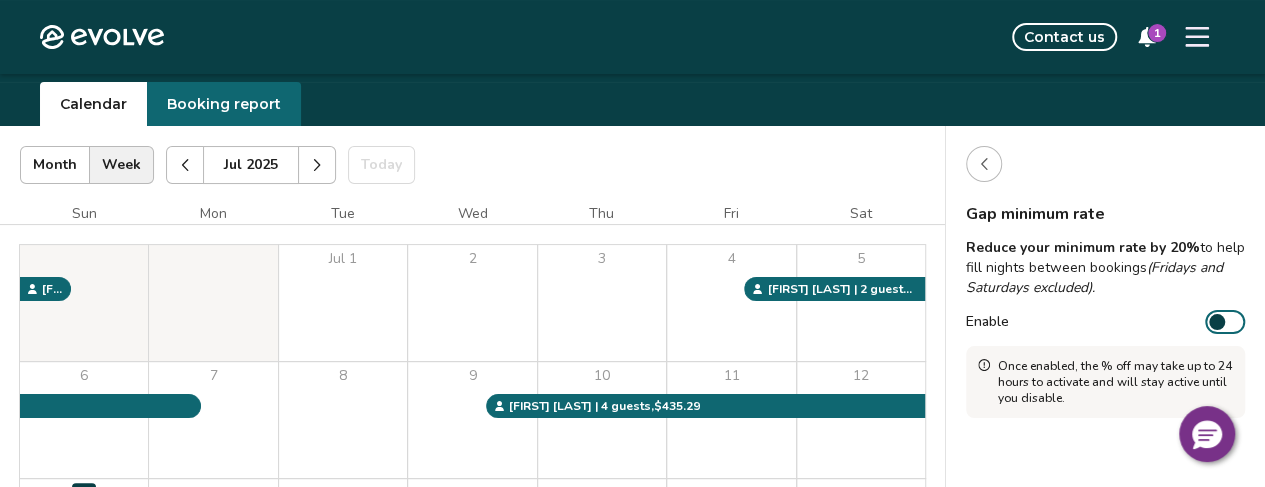 scroll, scrollTop: 0, scrollLeft: 0, axis: both 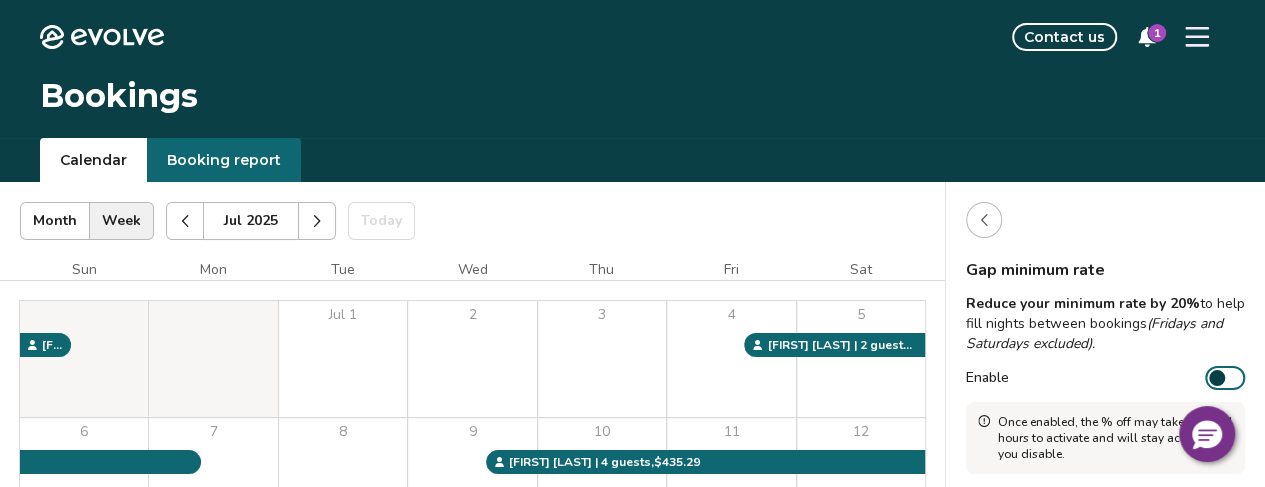 click 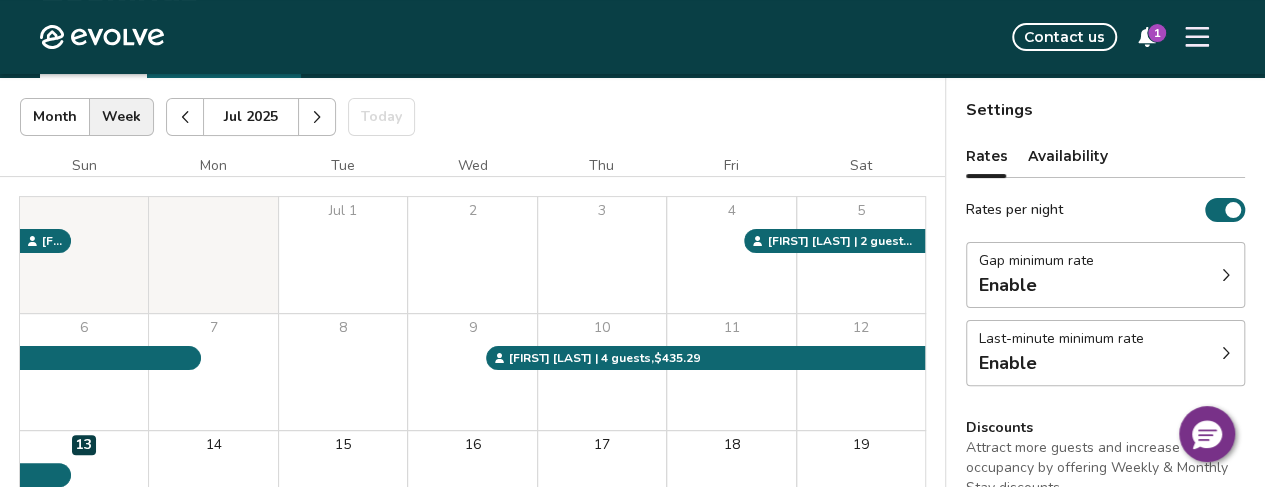 scroll, scrollTop: 110, scrollLeft: 0, axis: vertical 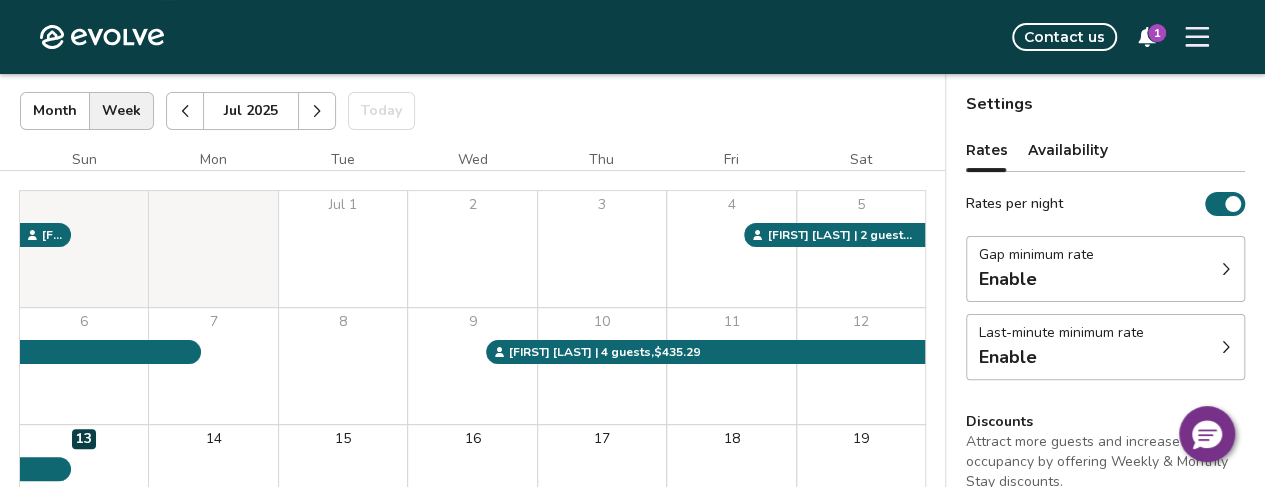 click on "Last-minute minimum rate Enable" at bounding box center (1105, 347) 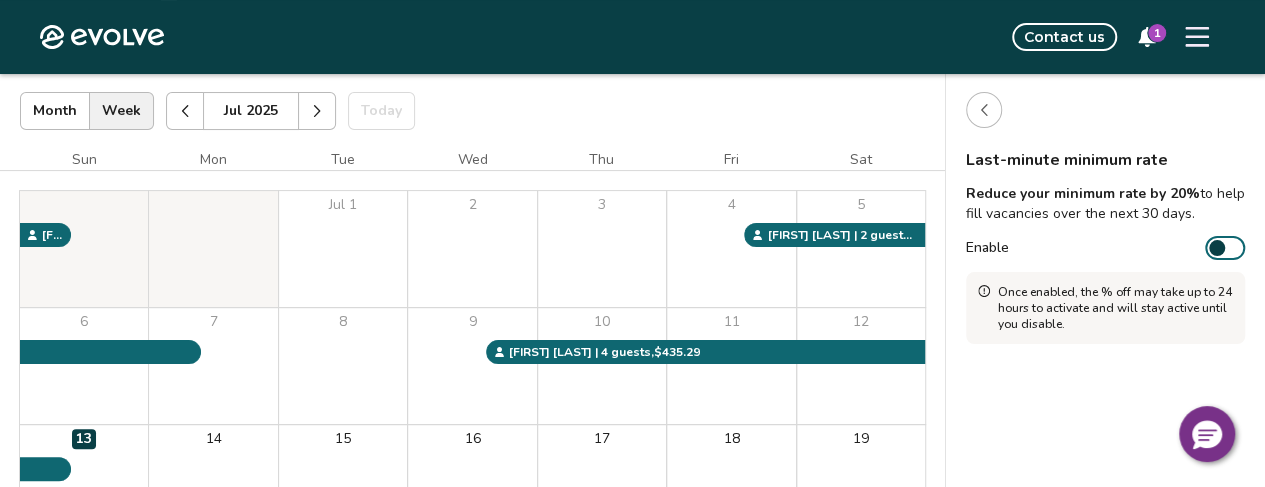 click 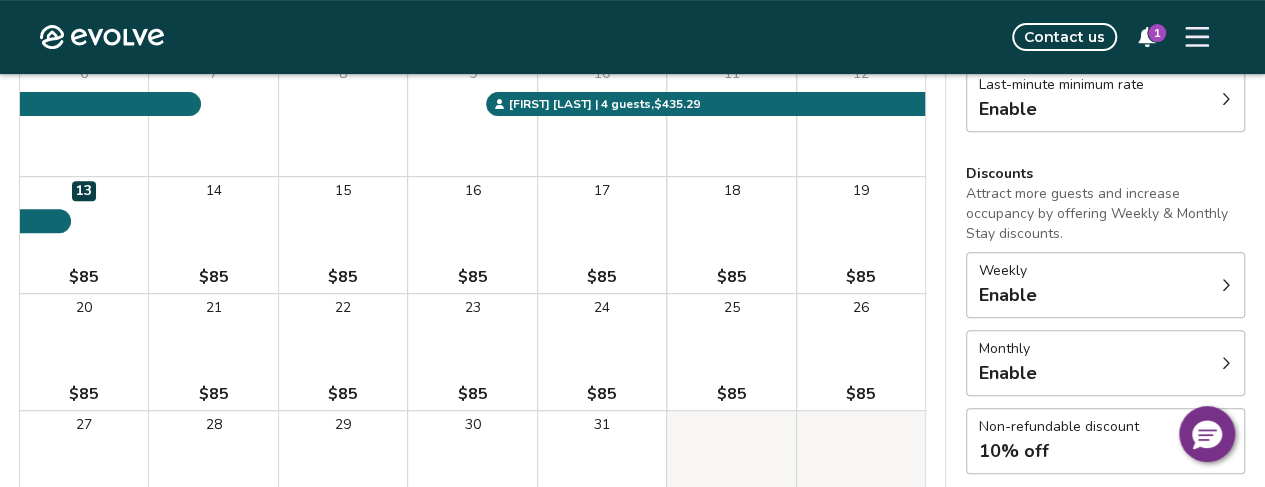 scroll, scrollTop: 359, scrollLeft: 0, axis: vertical 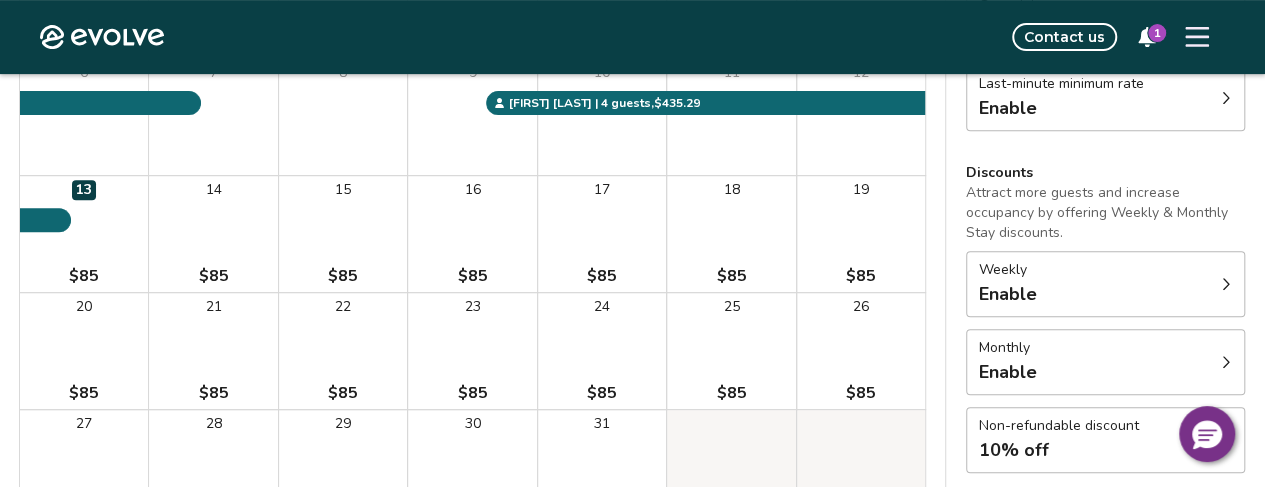 click 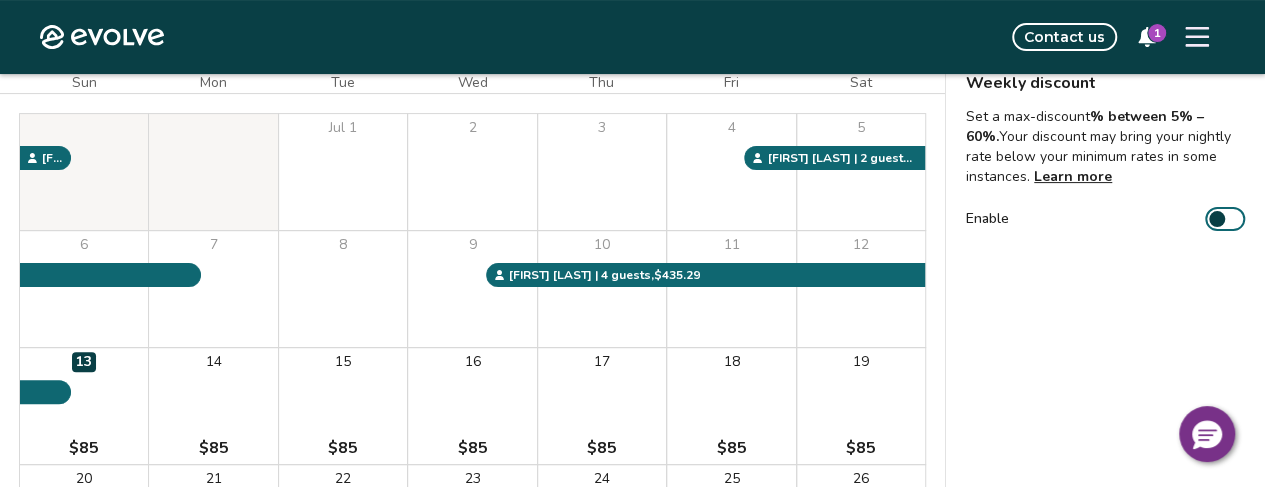 scroll, scrollTop: 157, scrollLeft: 0, axis: vertical 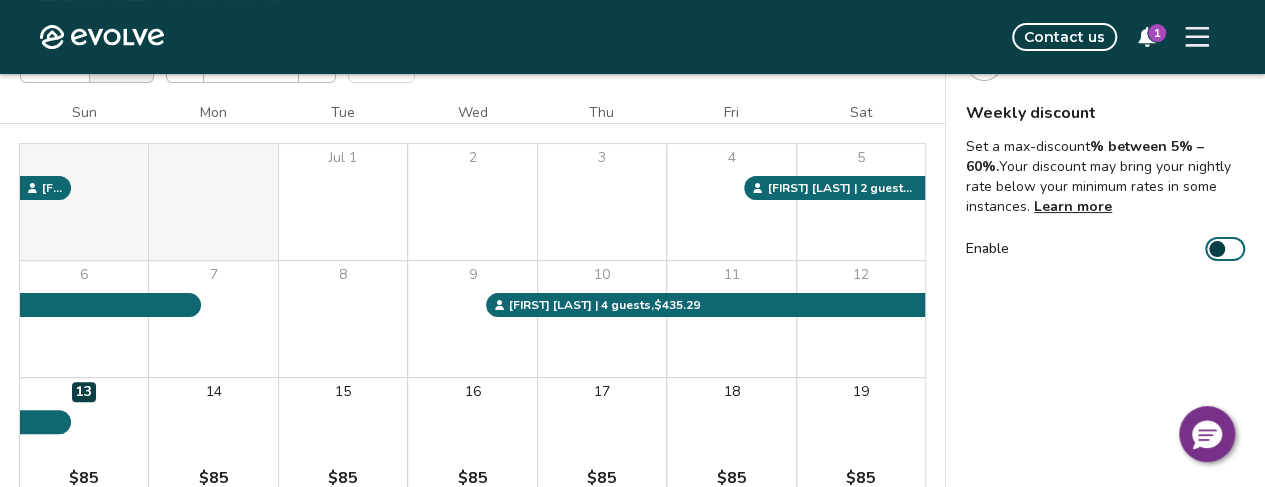 click on "% between 5% – 60%." at bounding box center (1085, 156) 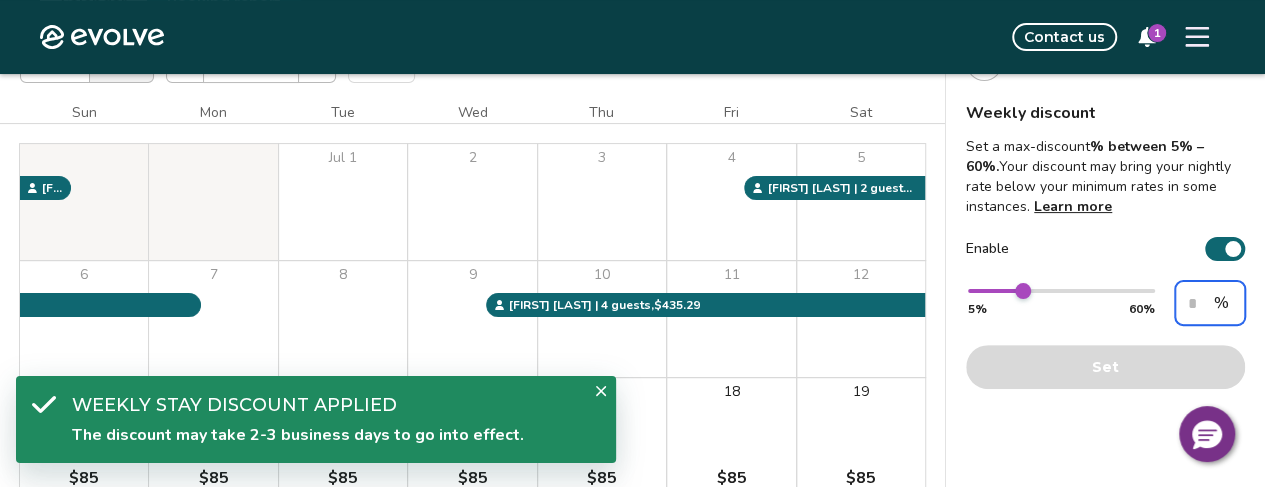 click on "**" at bounding box center (1210, 303) 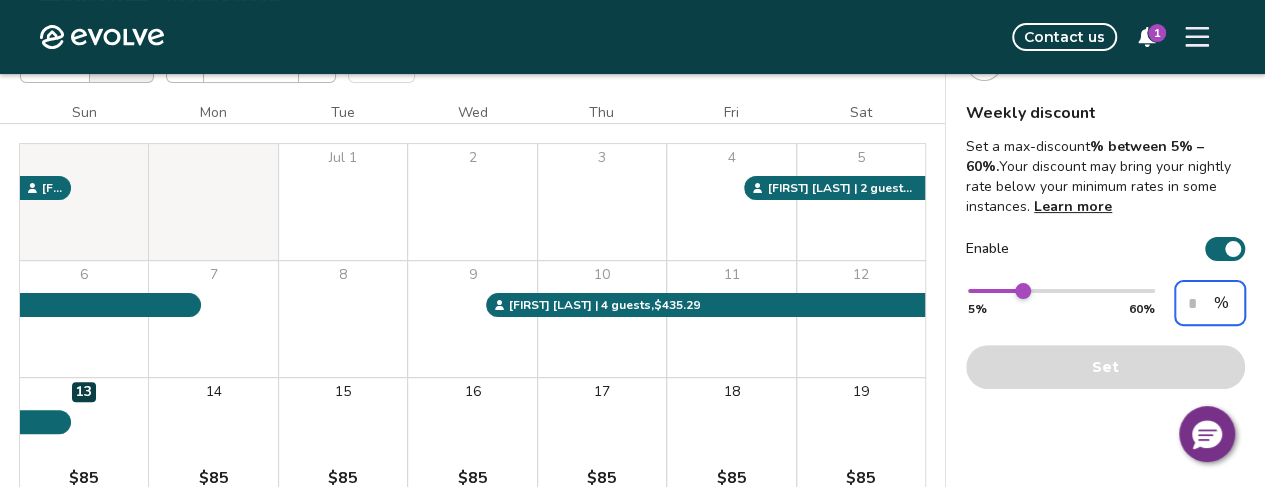 type on "*" 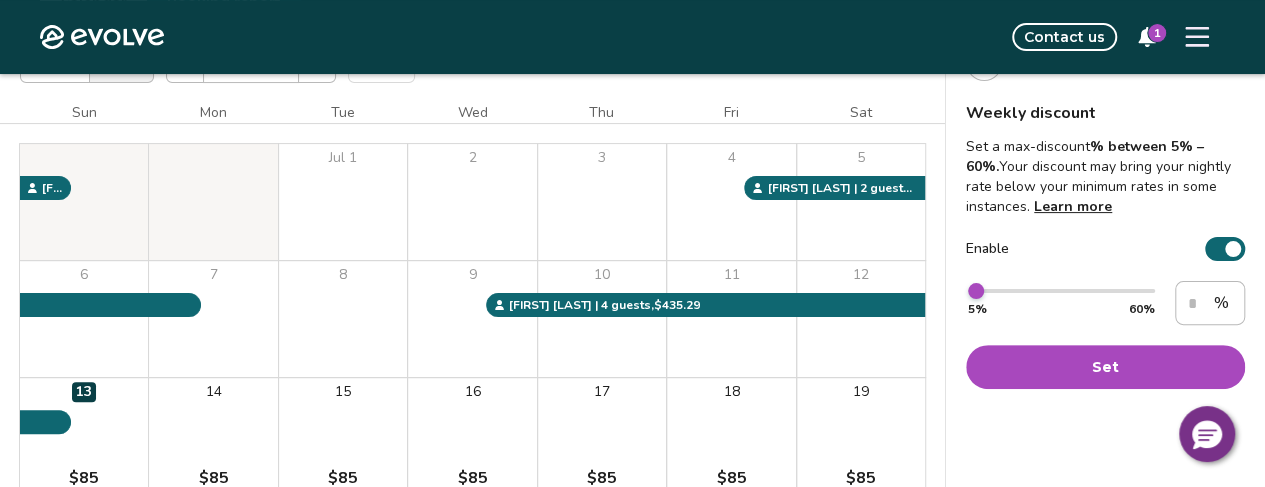 click on "Contact us 1" at bounding box center [706, 37] 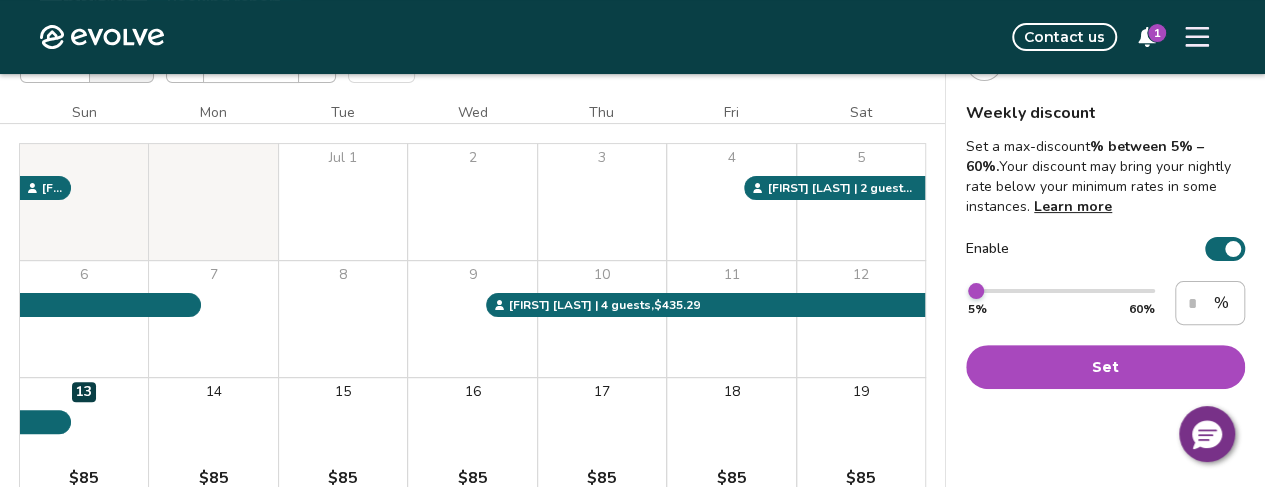 click on "Enable" at bounding box center (1225, 249) 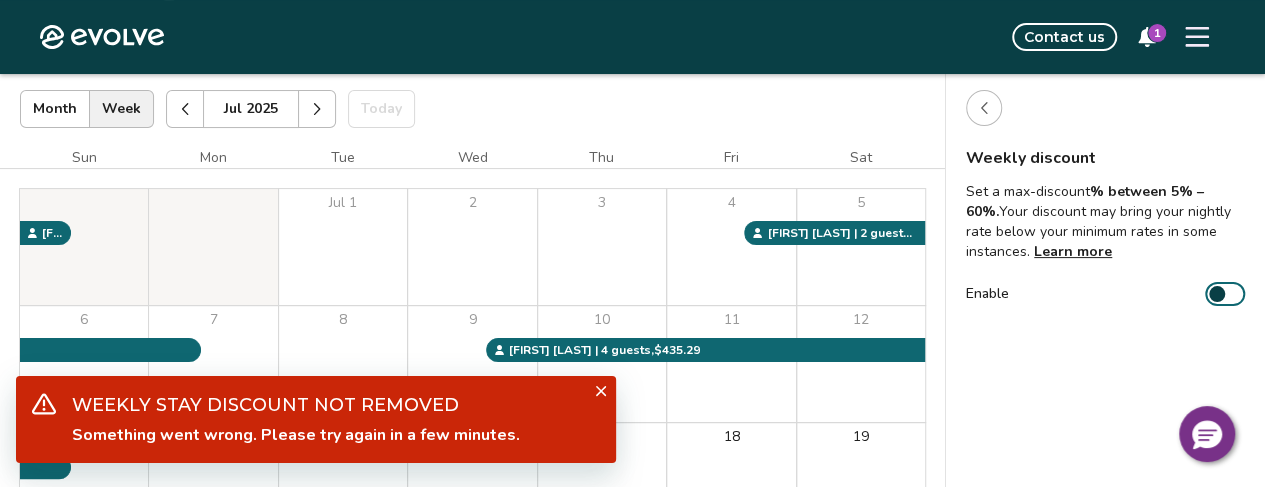 scroll, scrollTop: 0, scrollLeft: 0, axis: both 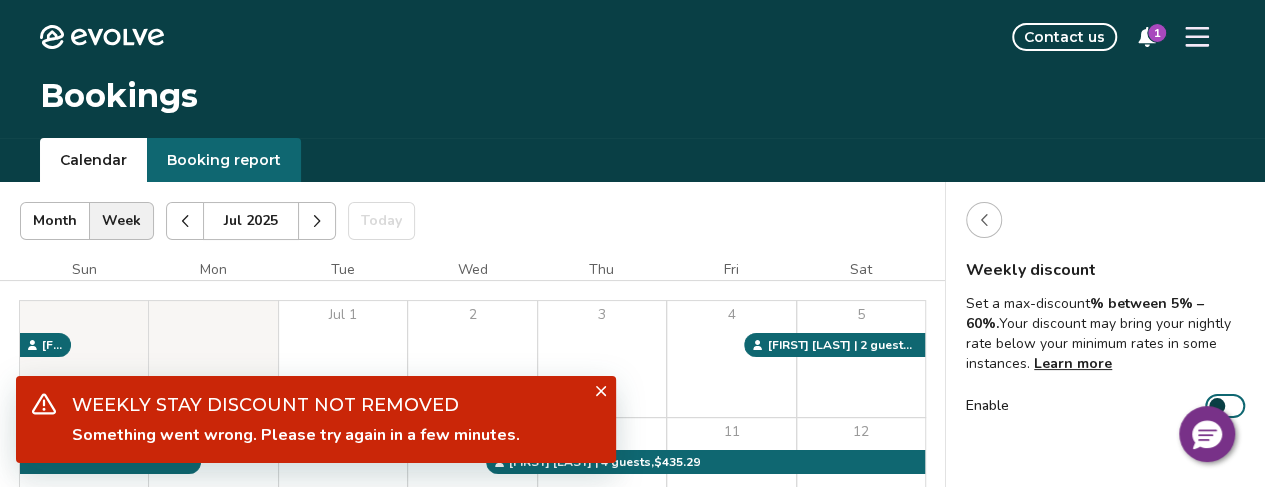 click 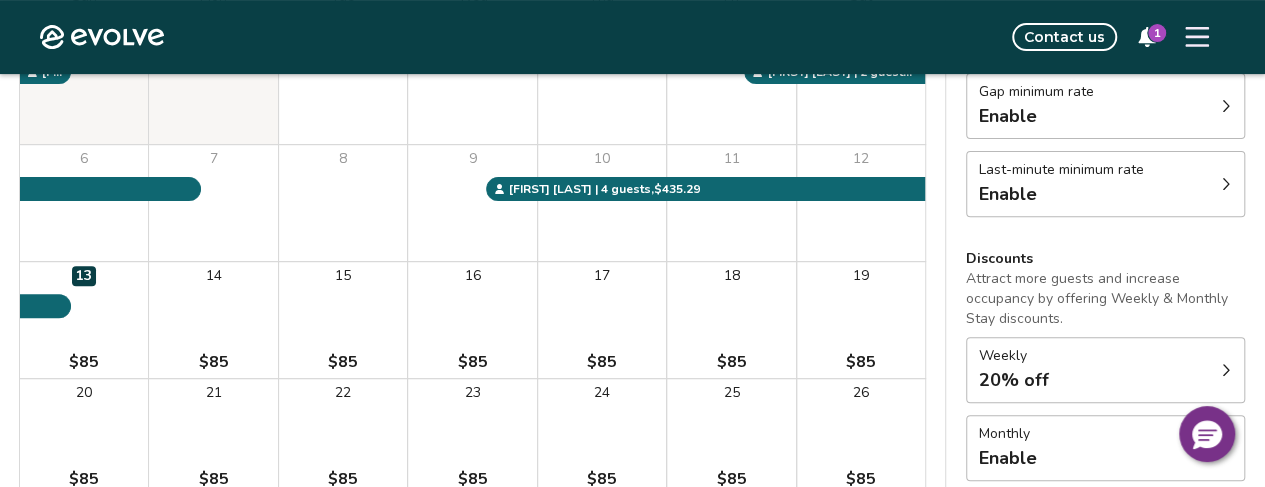 scroll, scrollTop: 295, scrollLeft: 0, axis: vertical 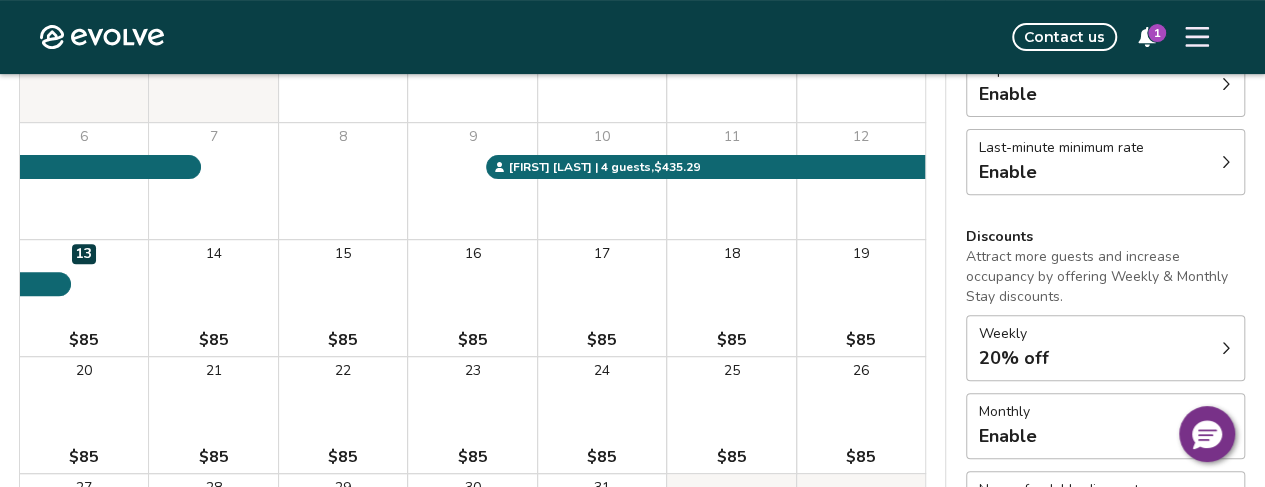 click 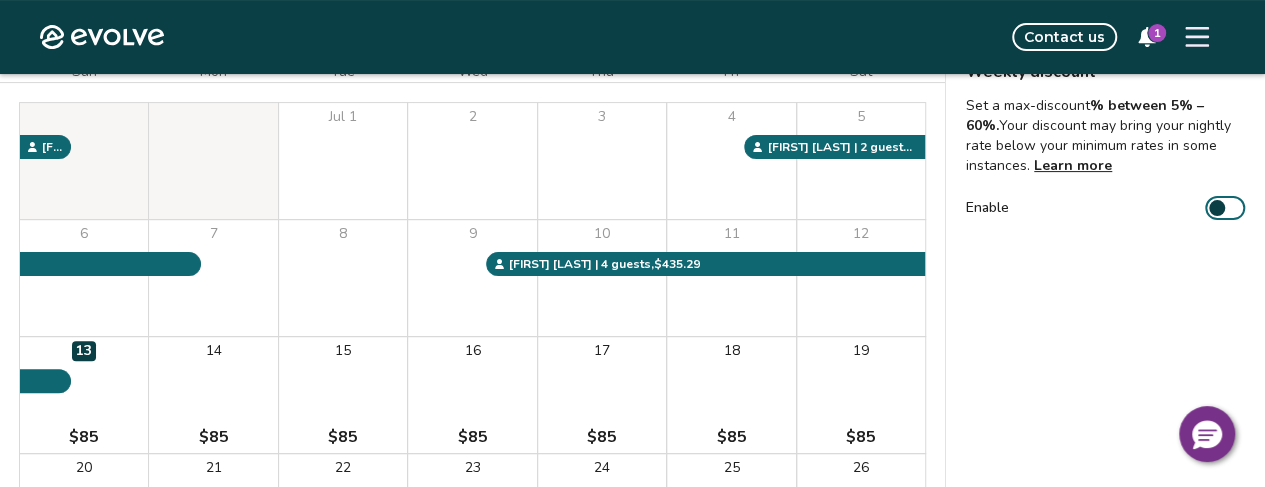 scroll, scrollTop: 192, scrollLeft: 0, axis: vertical 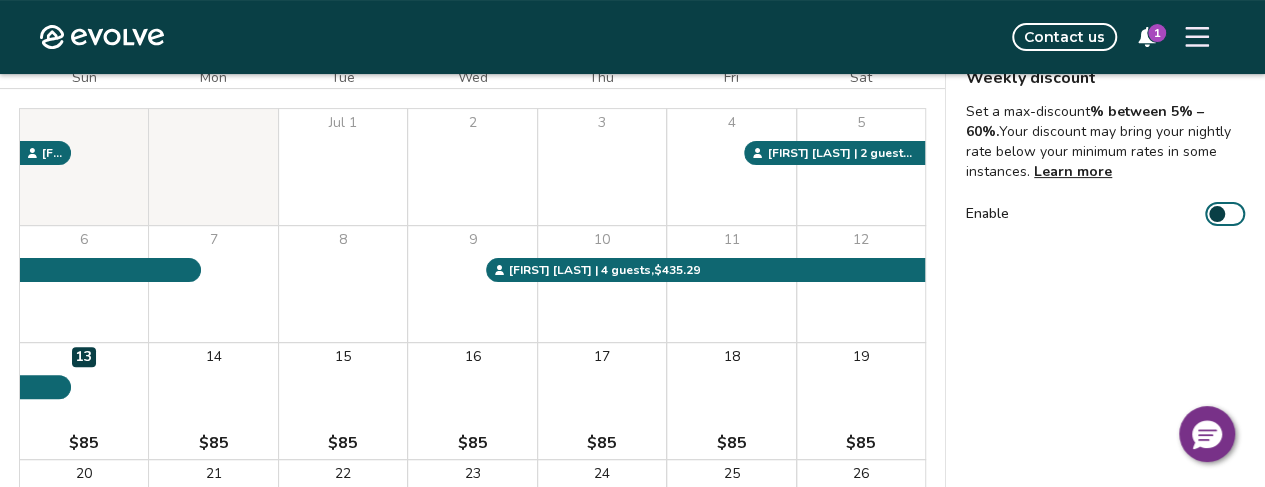 click at bounding box center (1217, 214) 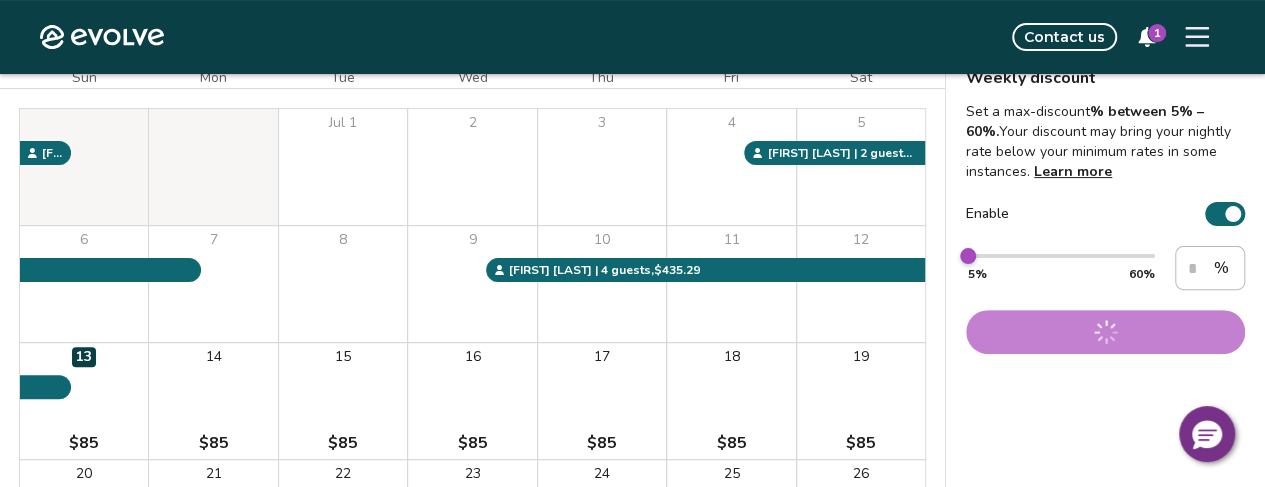type 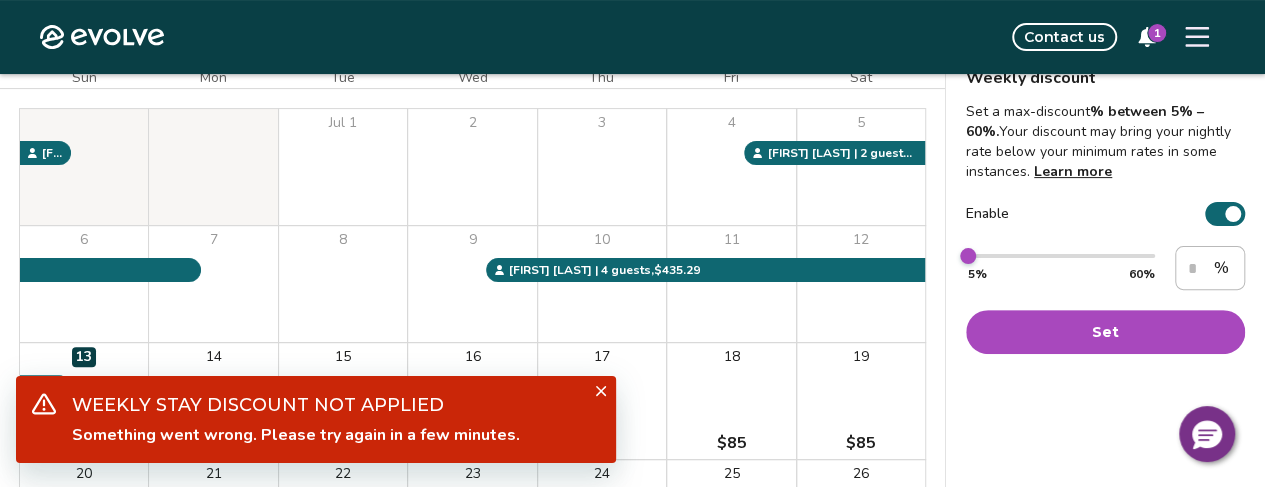 click on "Enable" at bounding box center [1225, 214] 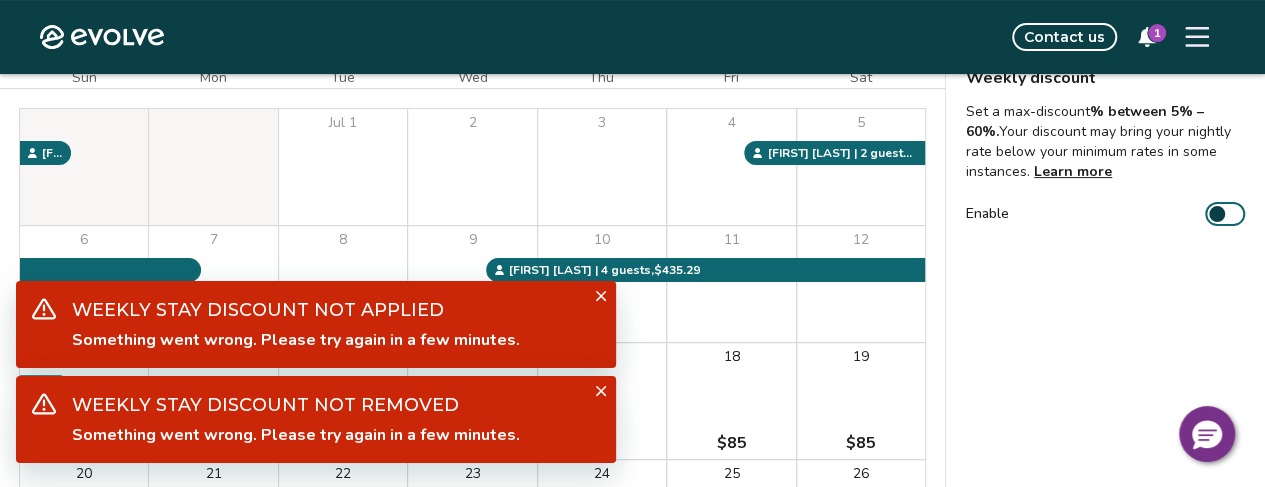 click 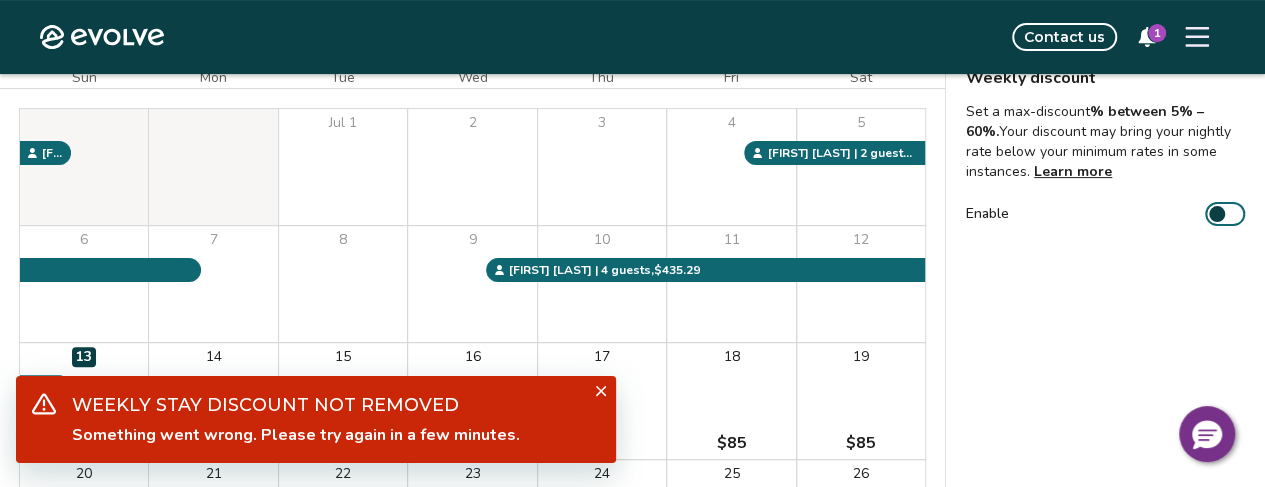click 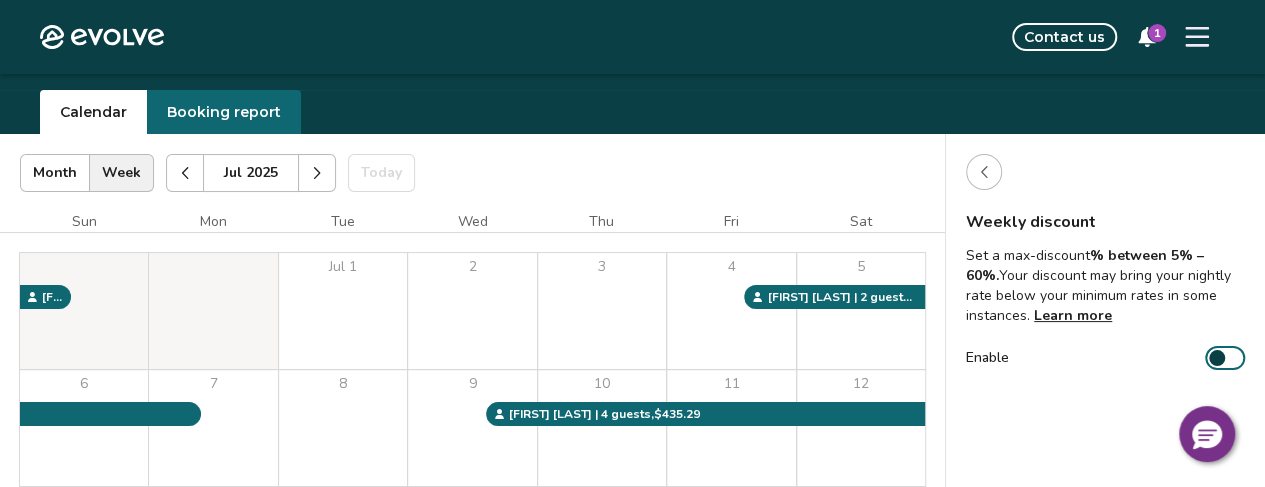 scroll, scrollTop: 48, scrollLeft: 0, axis: vertical 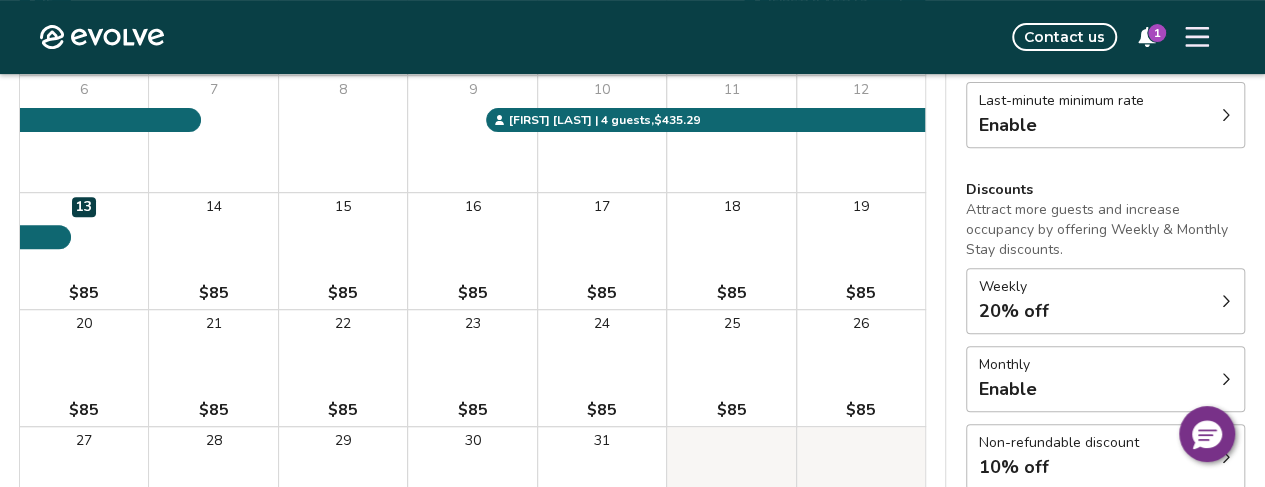 click on "Weekly 20% off" at bounding box center (1105, 301) 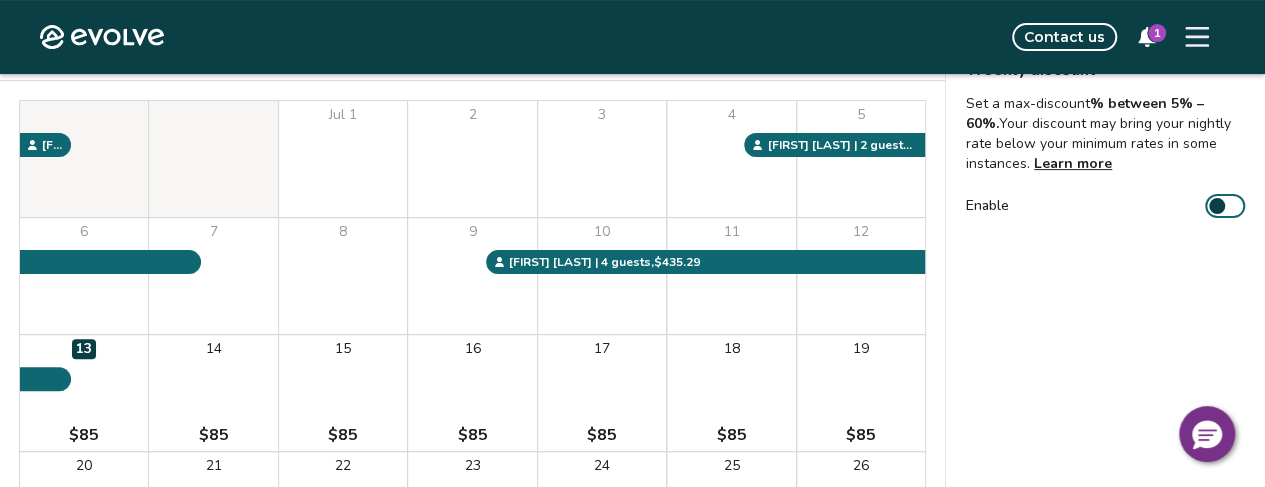 scroll, scrollTop: 180, scrollLeft: 0, axis: vertical 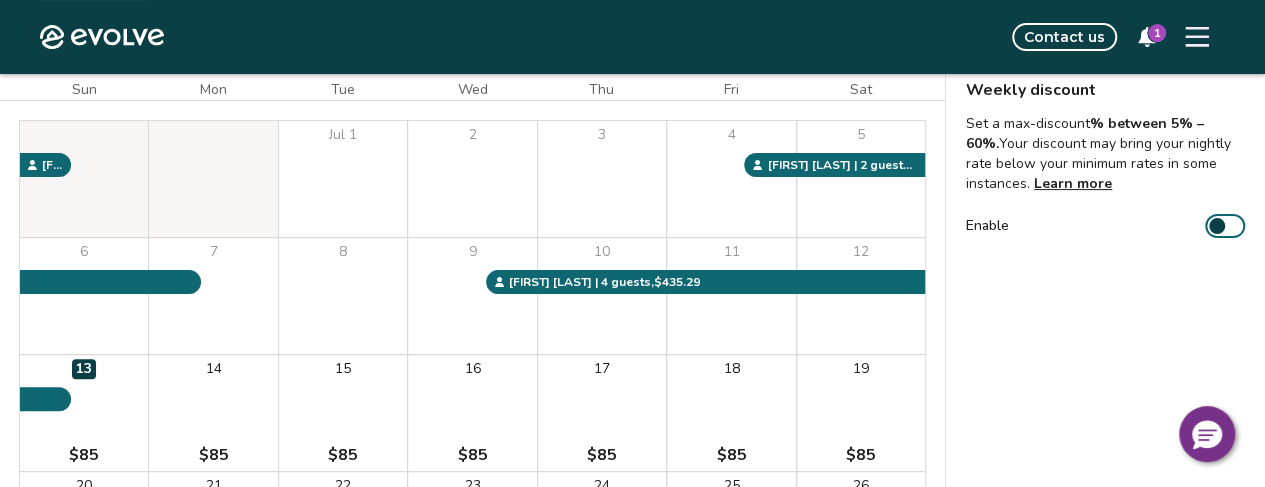 click on "Enable" at bounding box center (1225, 226) 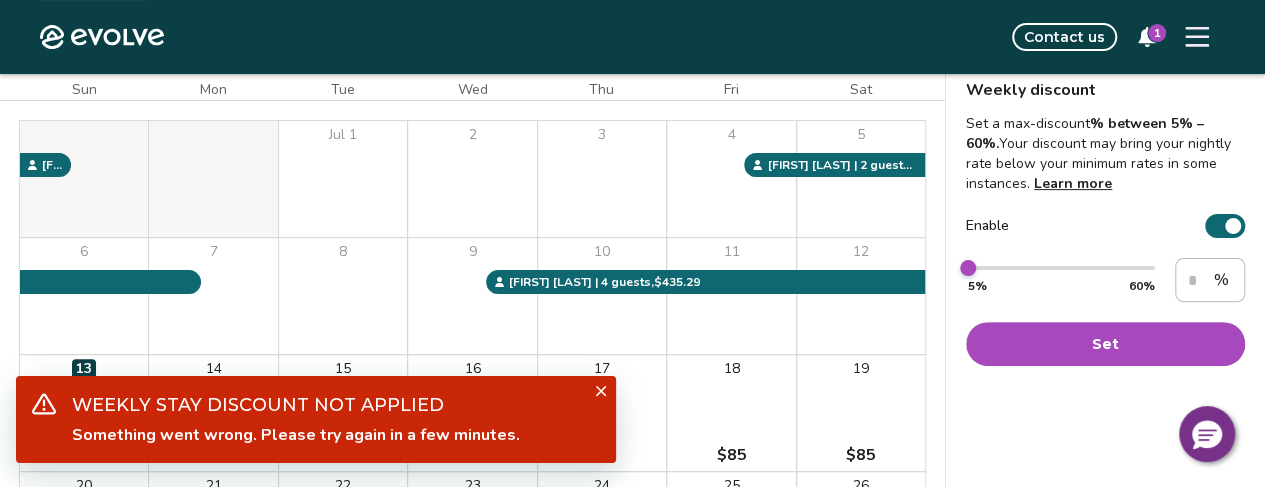 click 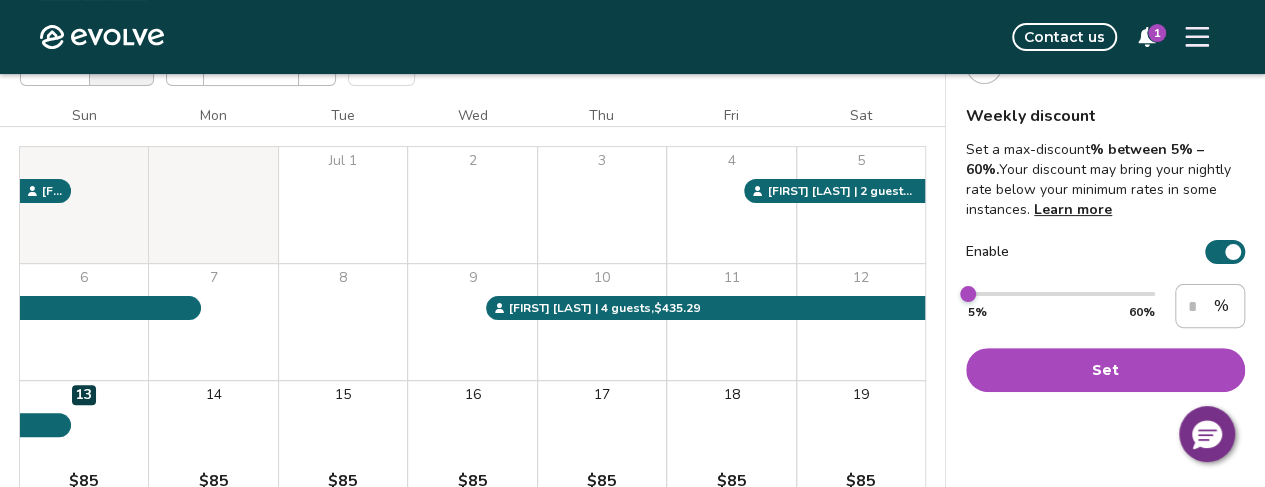 scroll, scrollTop: 0, scrollLeft: 0, axis: both 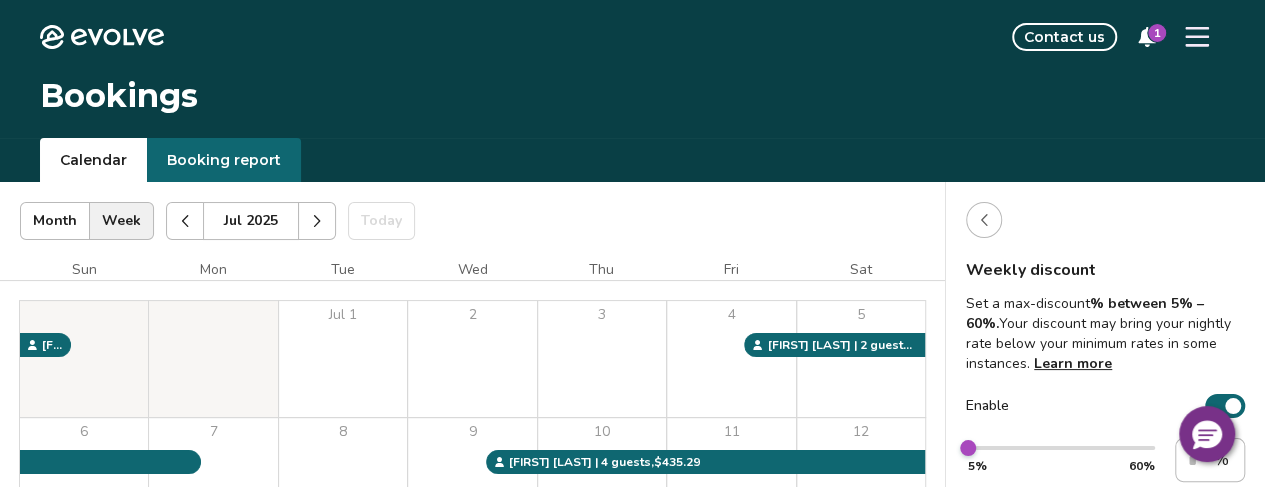 click 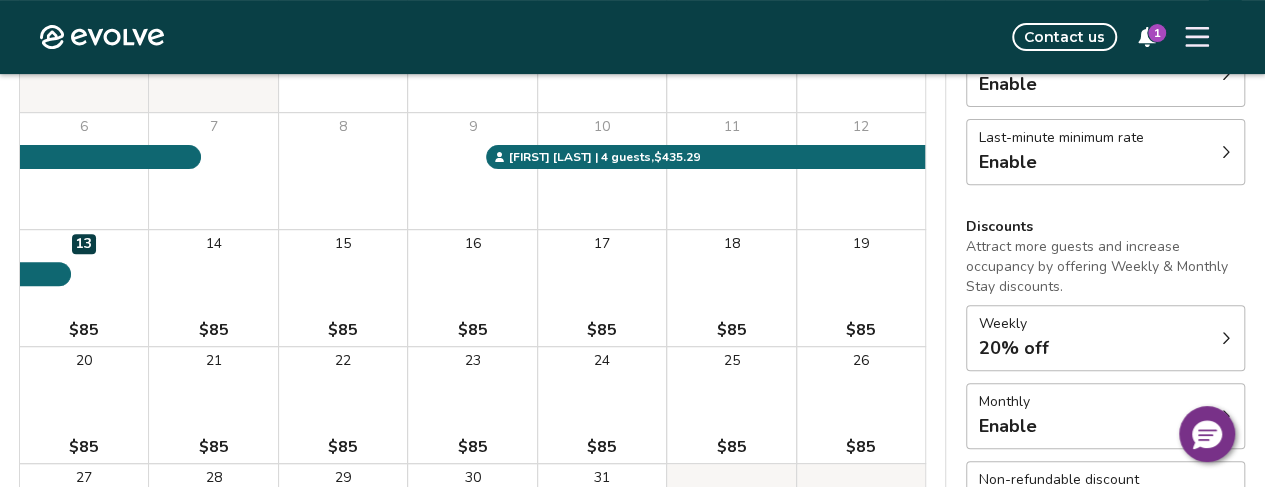 scroll, scrollTop: 316, scrollLeft: 0, axis: vertical 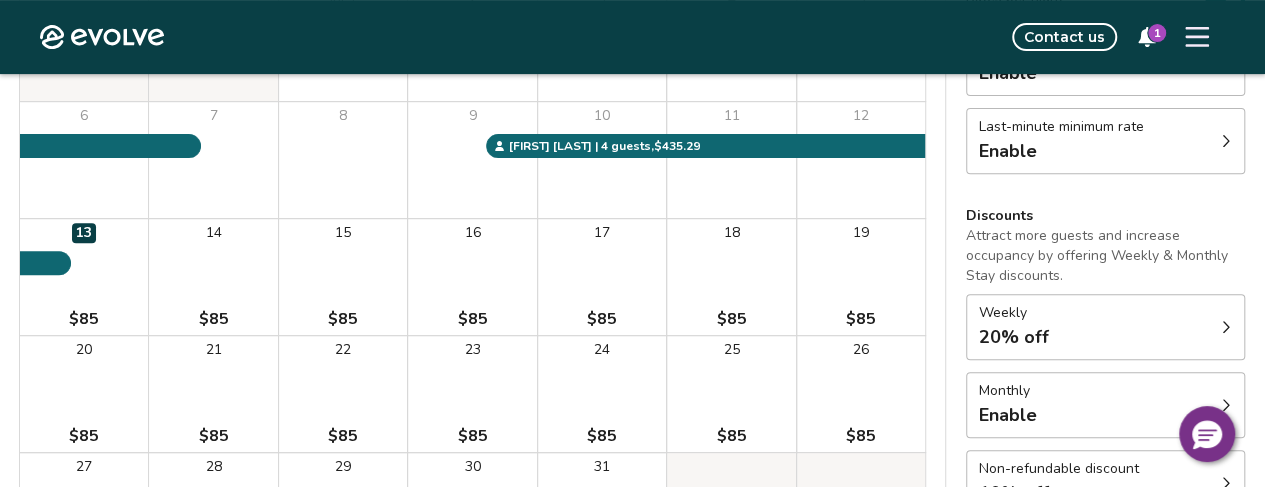 click 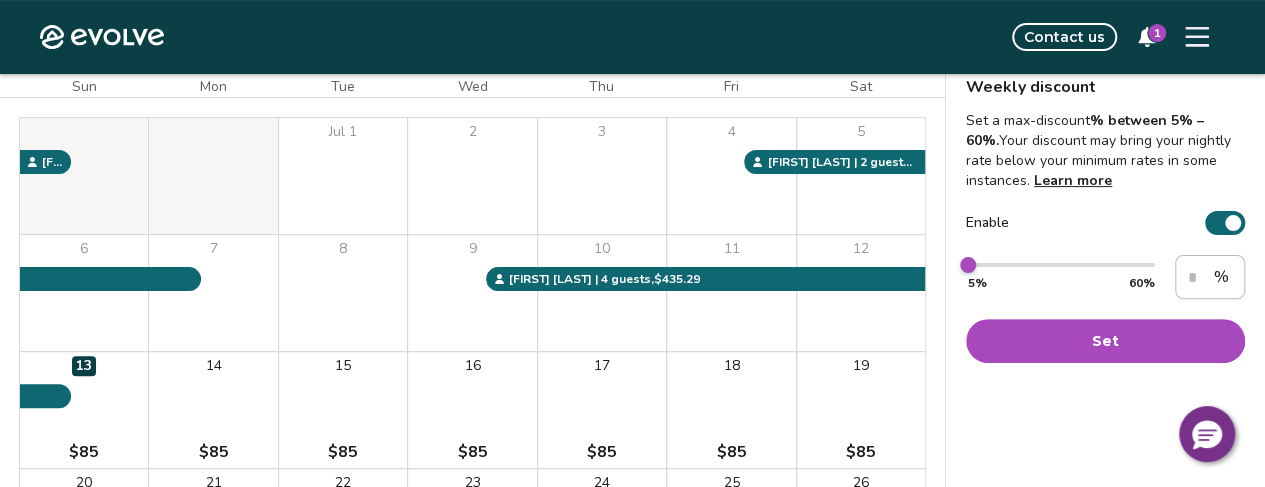 scroll, scrollTop: 180, scrollLeft: 0, axis: vertical 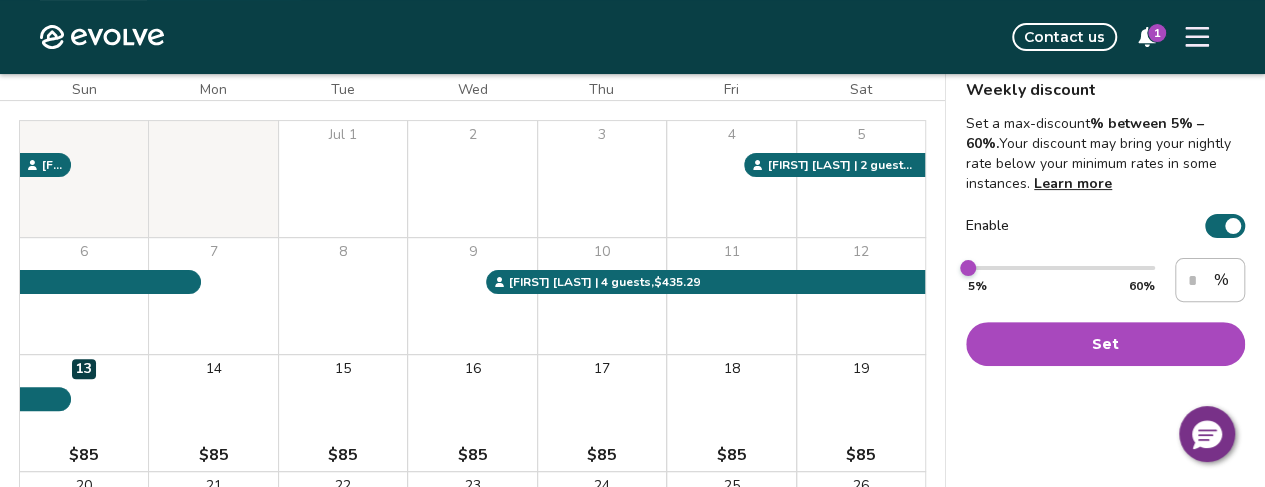 click at bounding box center [1233, 226] 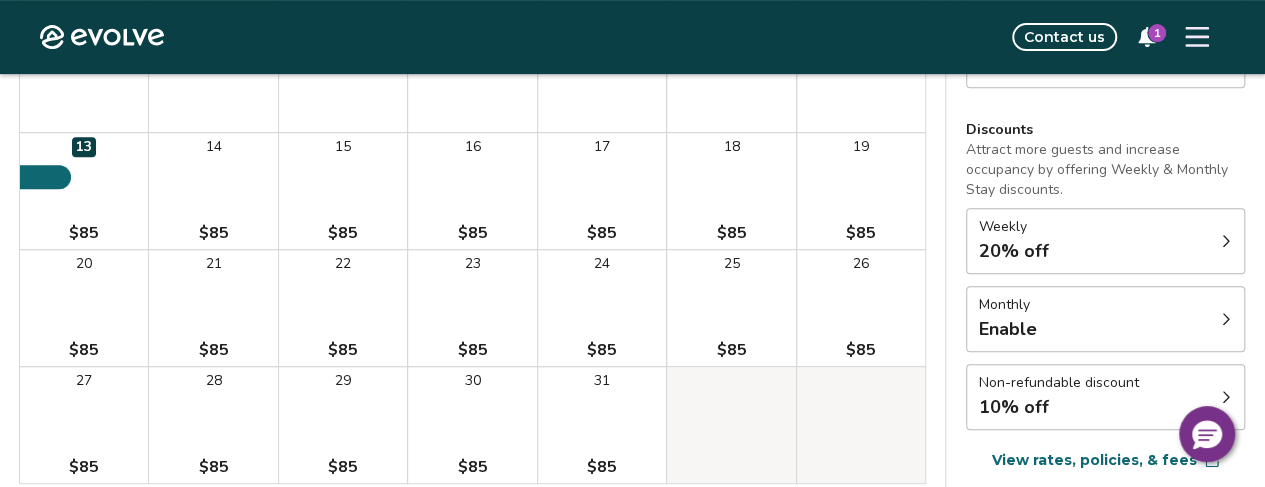 scroll, scrollTop: 407, scrollLeft: 0, axis: vertical 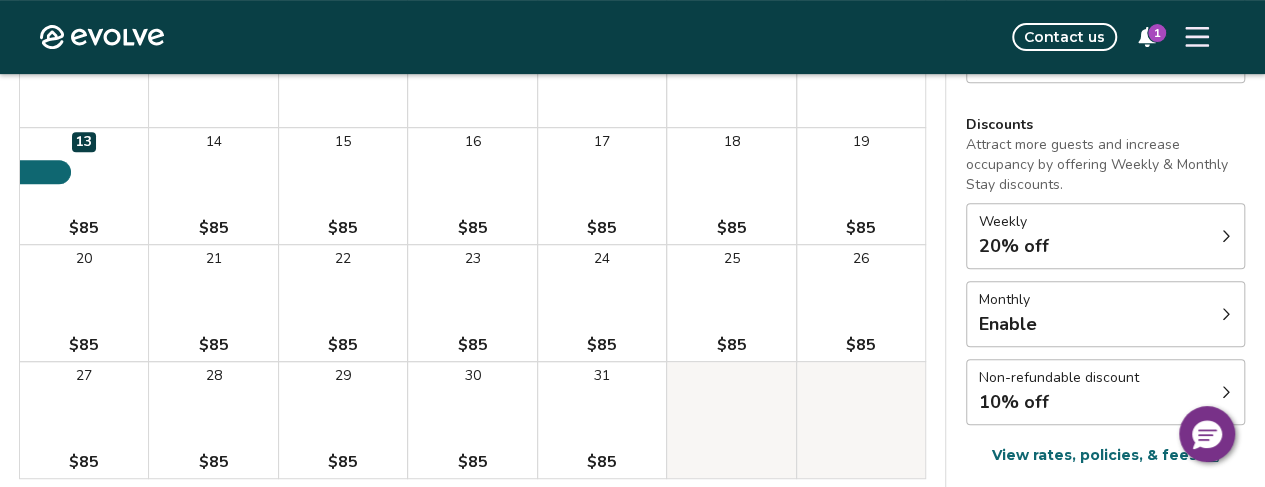 click 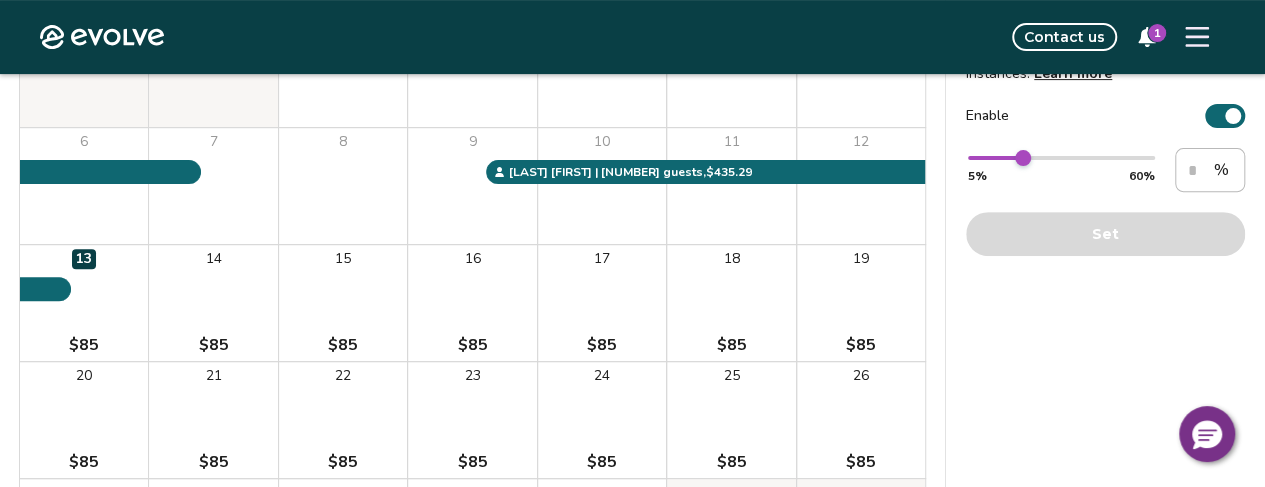 scroll, scrollTop: 285, scrollLeft: 0, axis: vertical 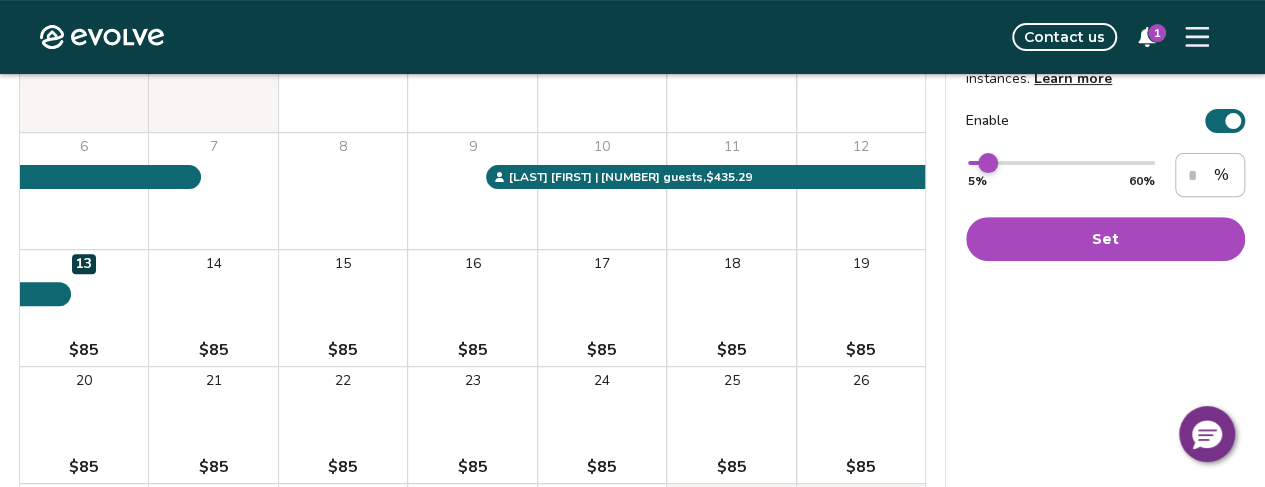 click at bounding box center [988, 163] 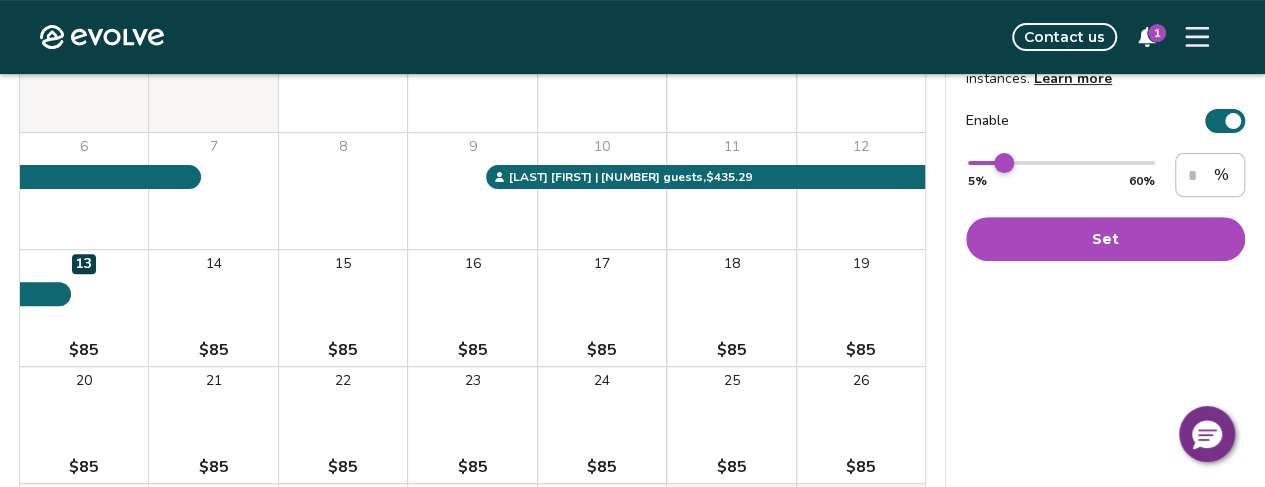 type on "**" 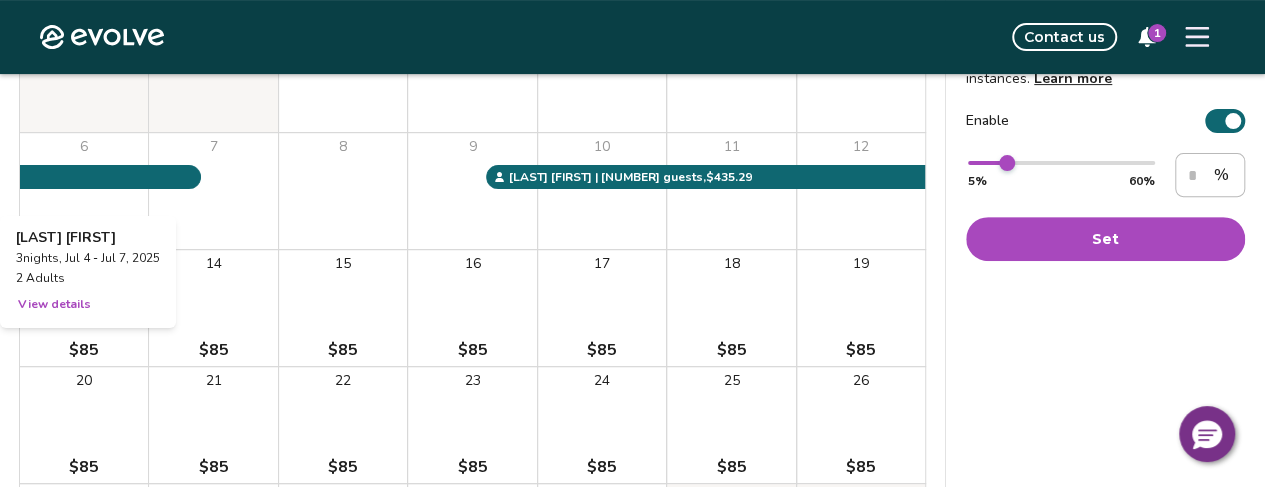 click on "Weekly discount Set a max-discount  % between 5% – 60%.  Your discount may bring your nightly rate below your minimum rates in some instances.   Learn more Enable ** 5% 60% ** % Set" at bounding box center [1105, 283] 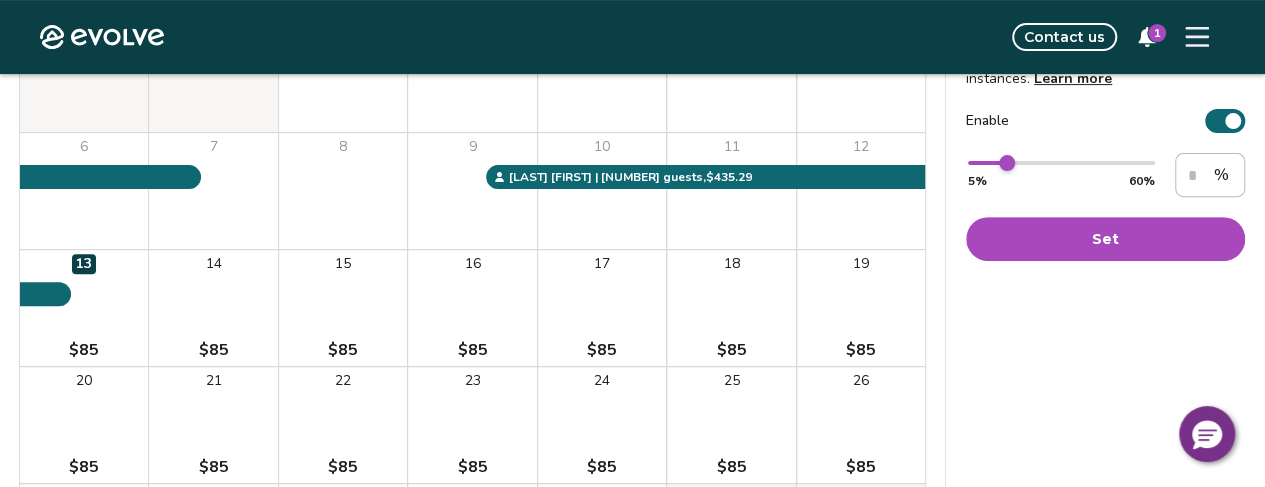 click on "Set" at bounding box center [1105, 239] 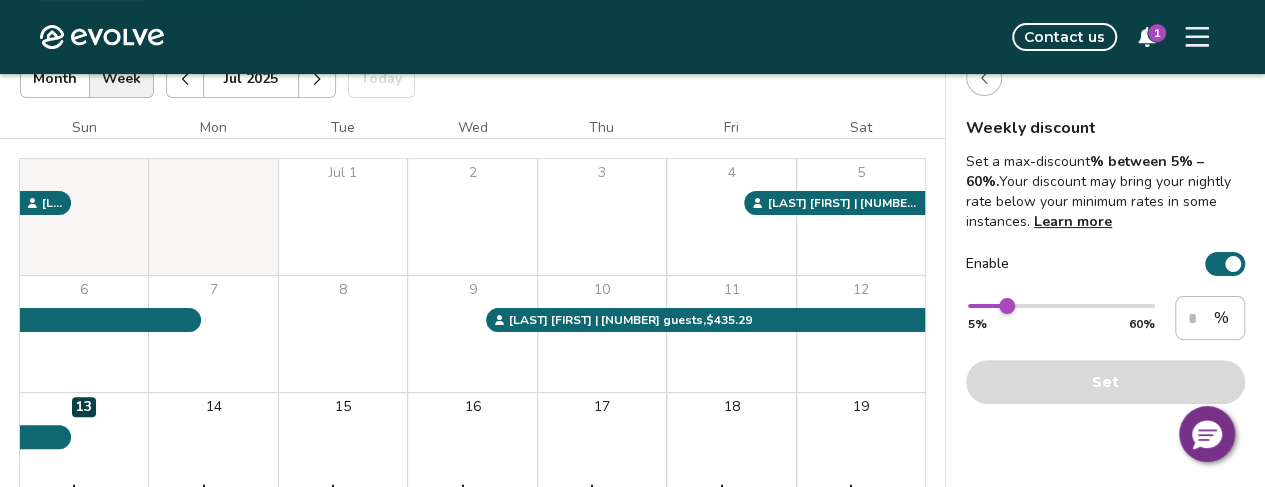 scroll, scrollTop: 124, scrollLeft: 0, axis: vertical 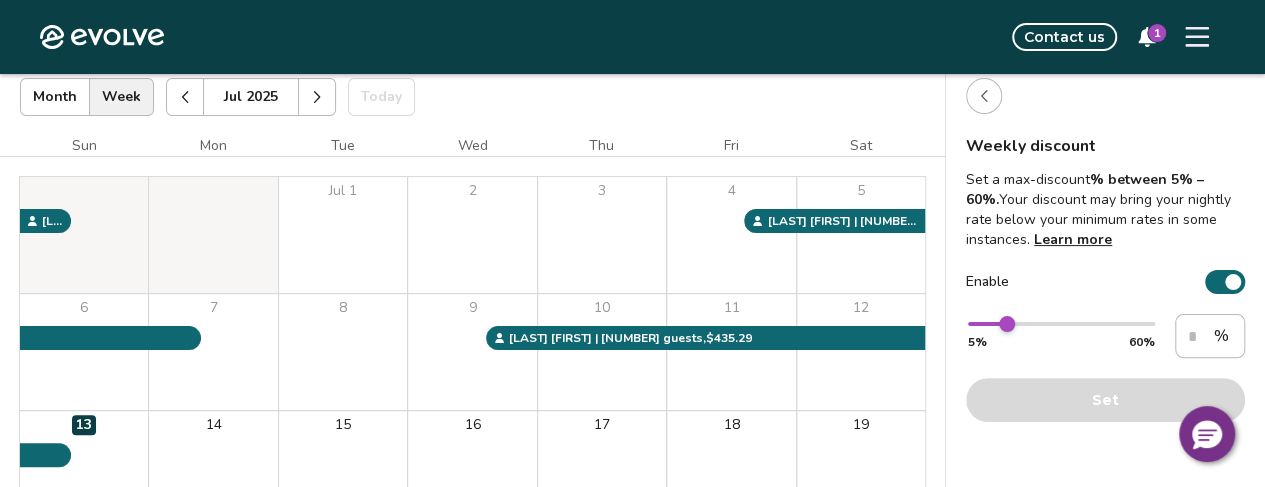 click at bounding box center [1233, 282] 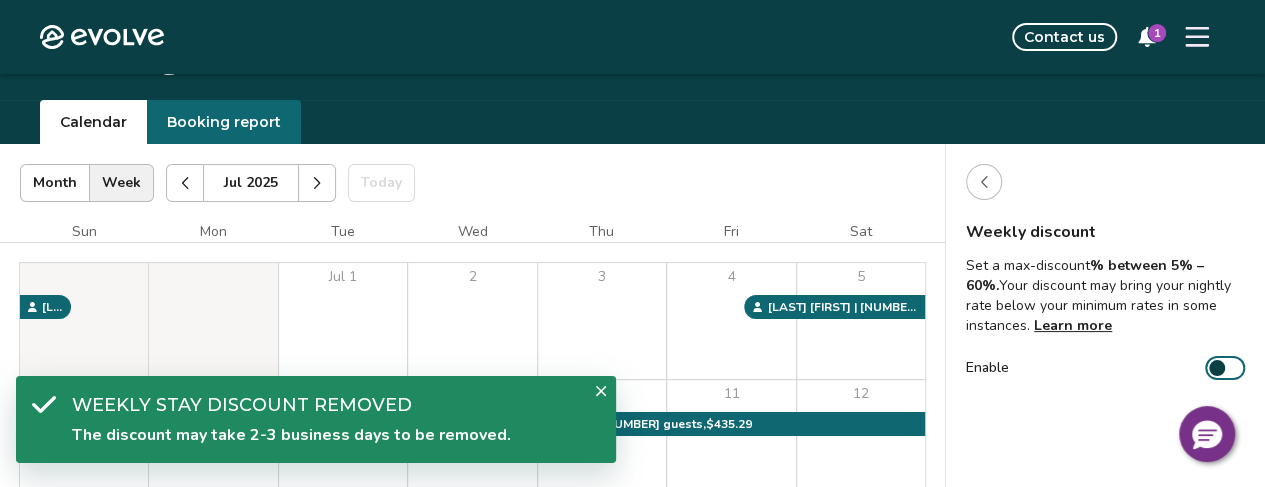 scroll, scrollTop: 0, scrollLeft: 0, axis: both 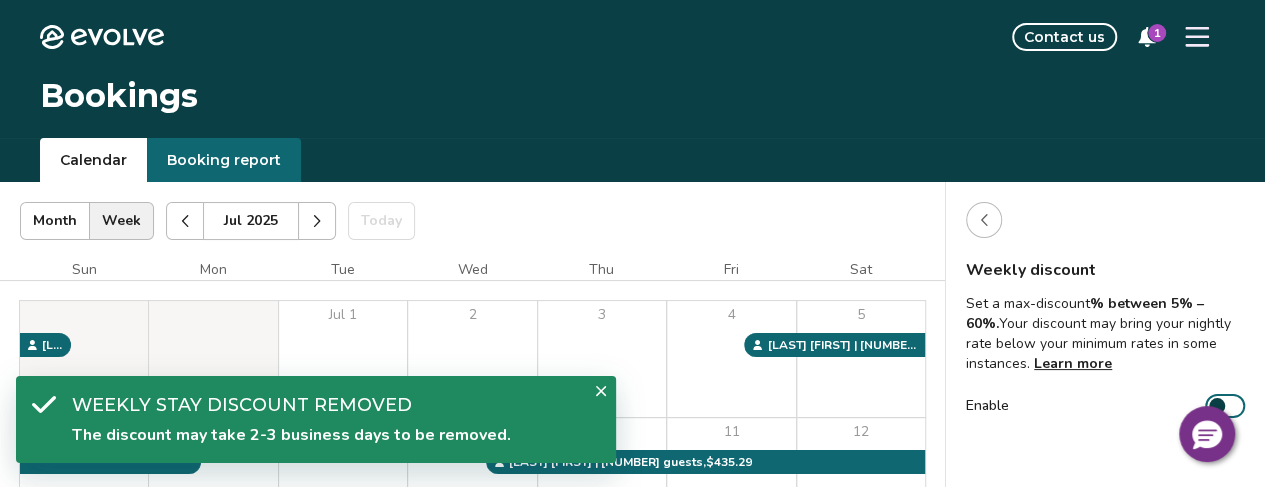 click 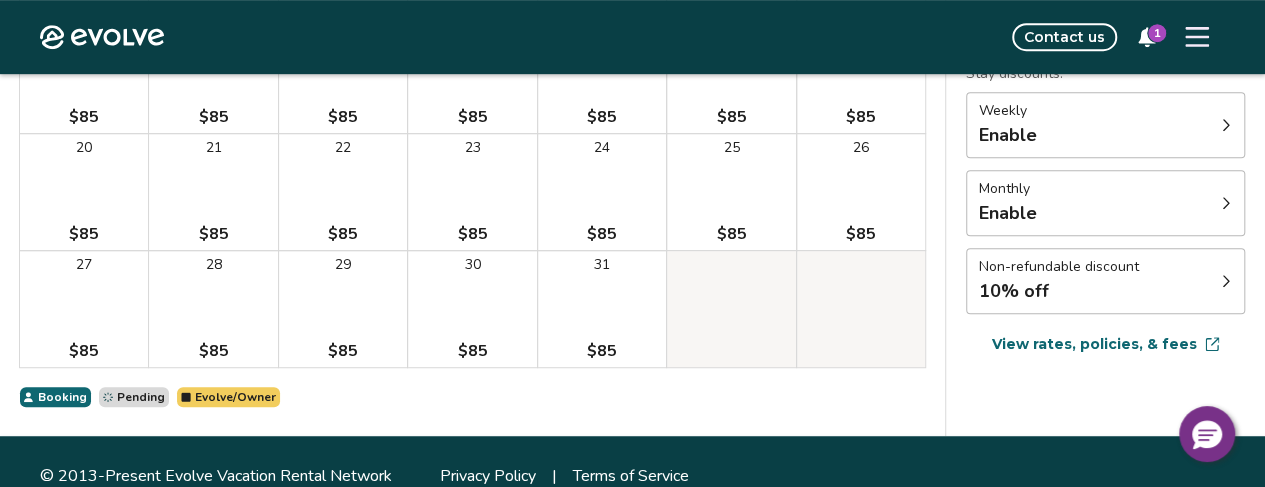 scroll, scrollTop: 519, scrollLeft: 0, axis: vertical 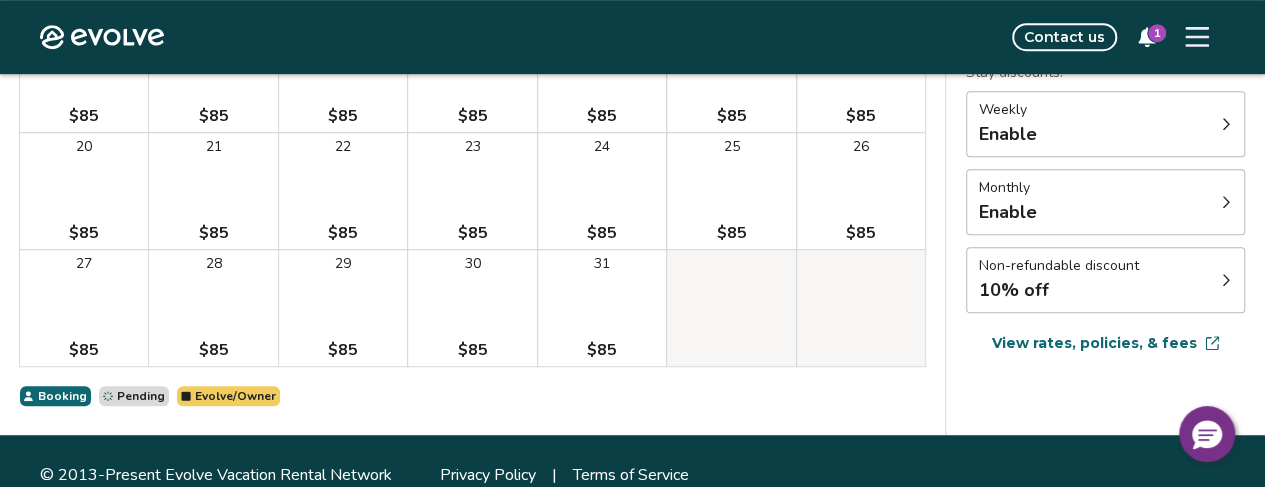 click 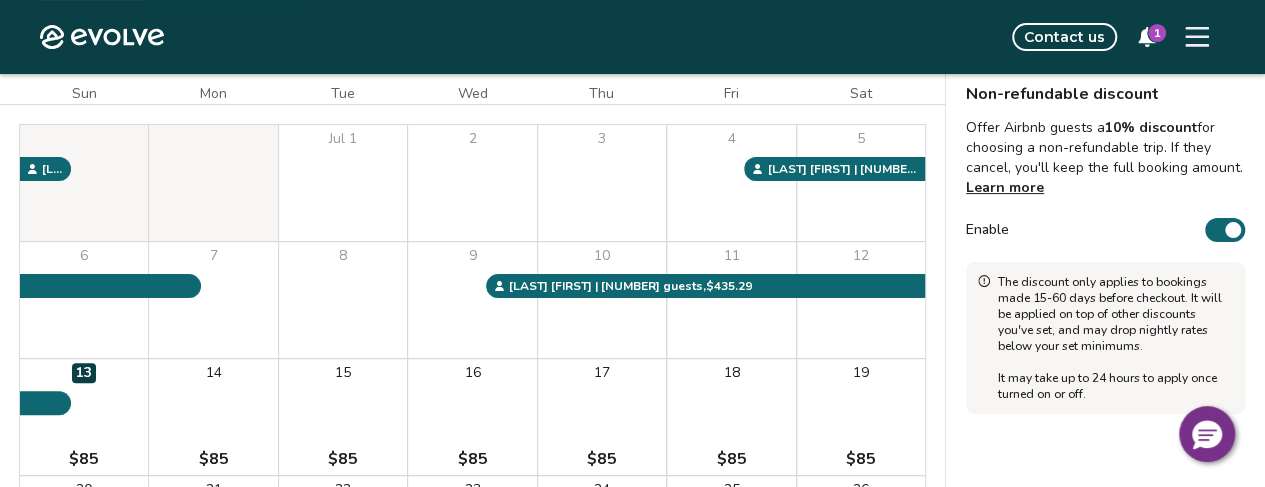 scroll, scrollTop: 172, scrollLeft: 0, axis: vertical 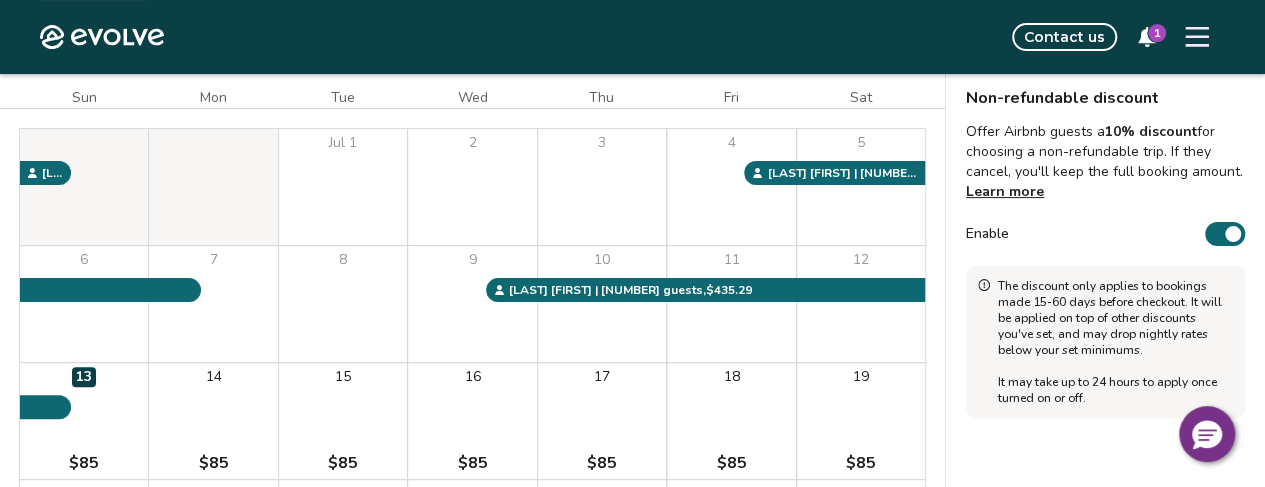click at bounding box center [1233, 234] 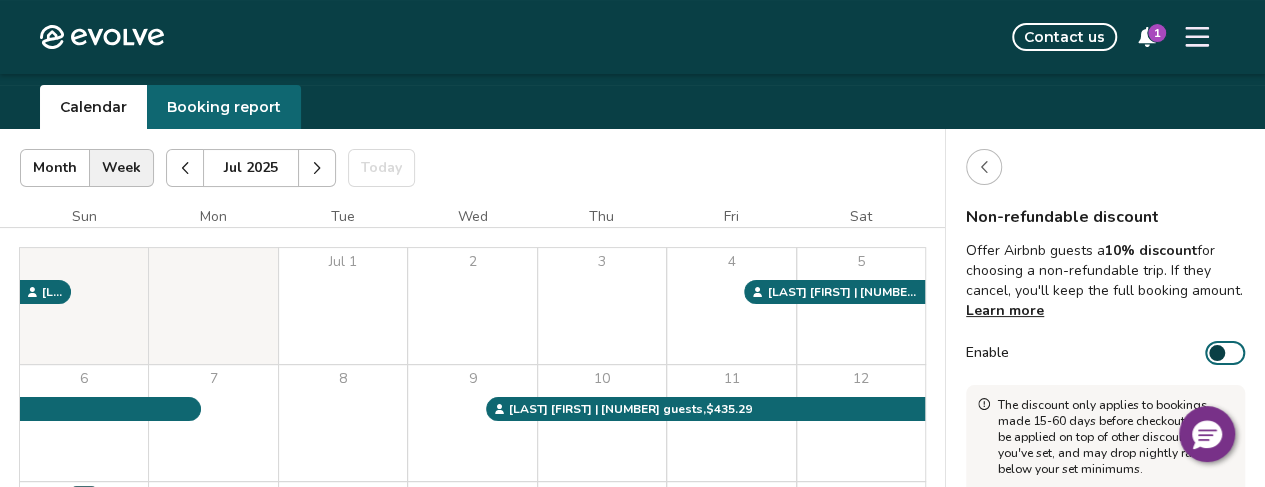 scroll, scrollTop: 52, scrollLeft: 0, axis: vertical 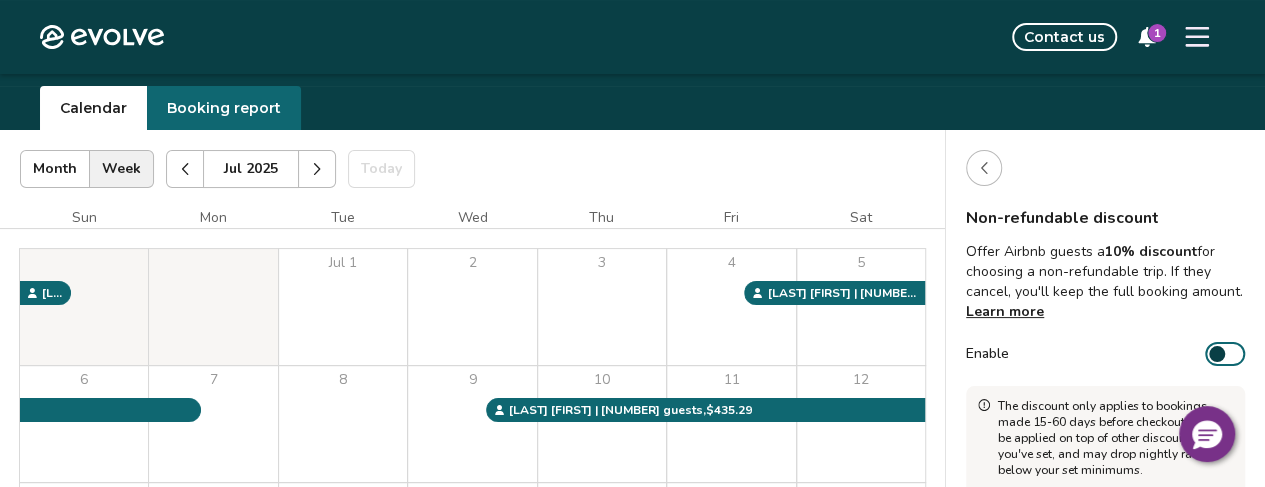 click 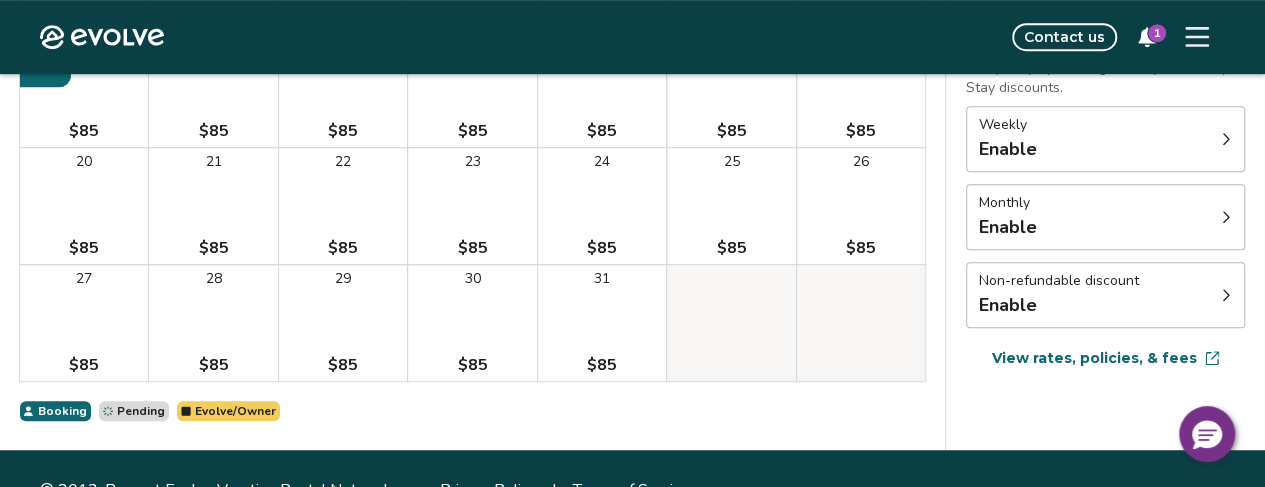 scroll, scrollTop: 498, scrollLeft: 0, axis: vertical 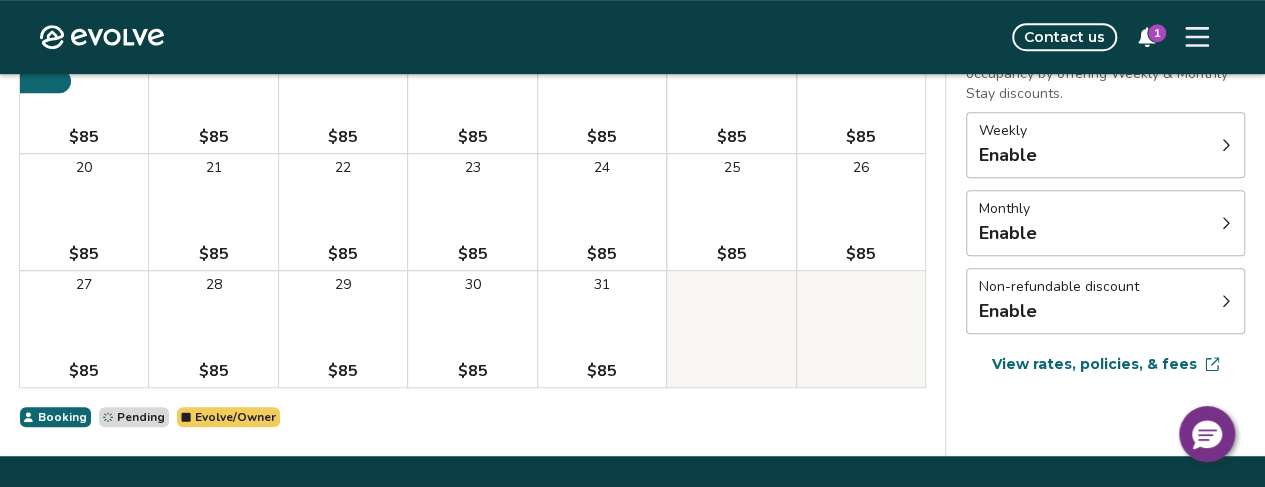 click 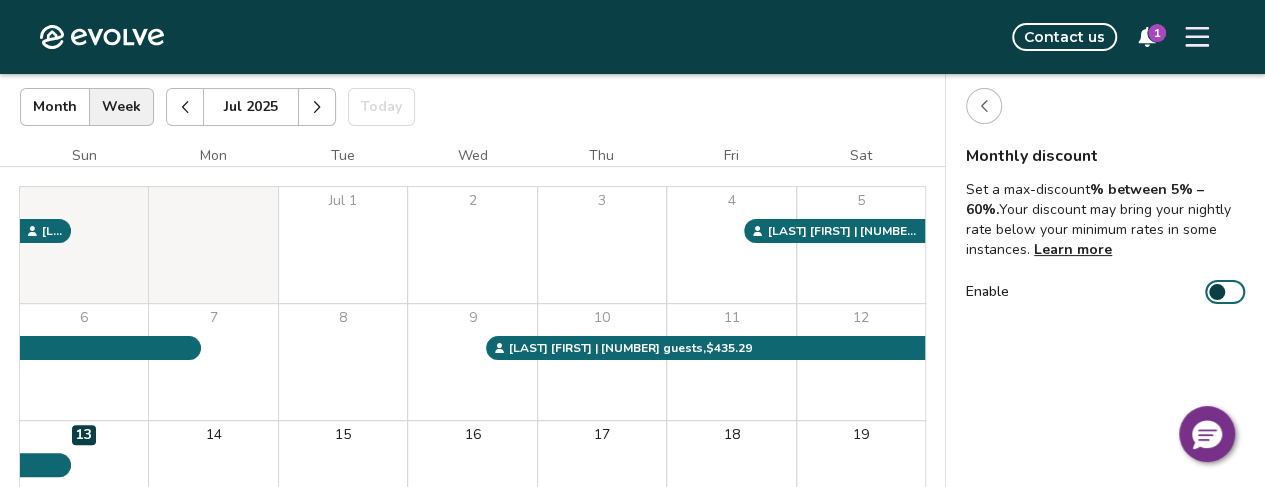 scroll, scrollTop: 112, scrollLeft: 0, axis: vertical 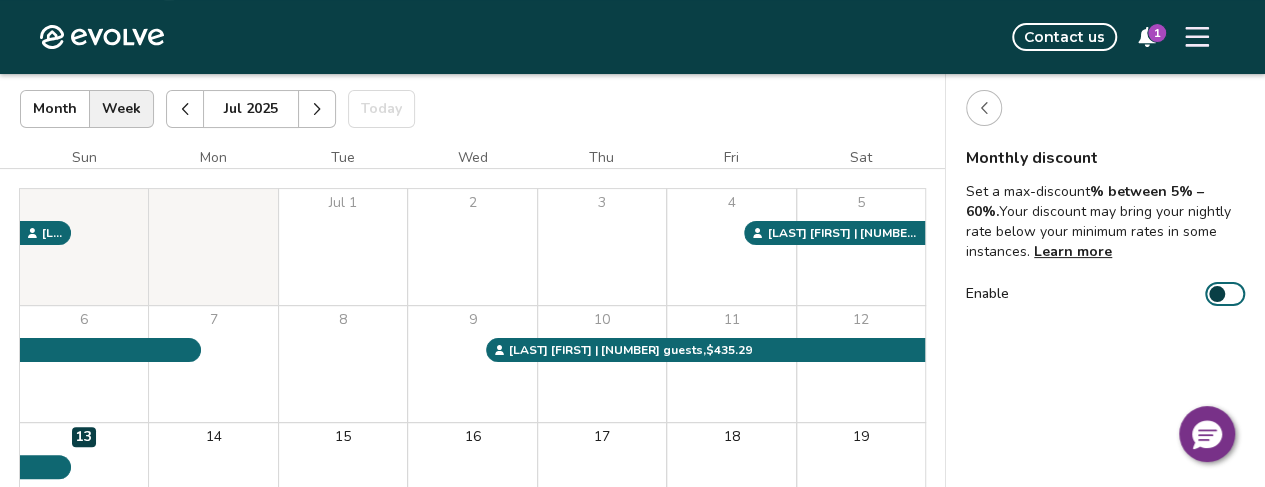 click on "Enable" at bounding box center (1225, 294) 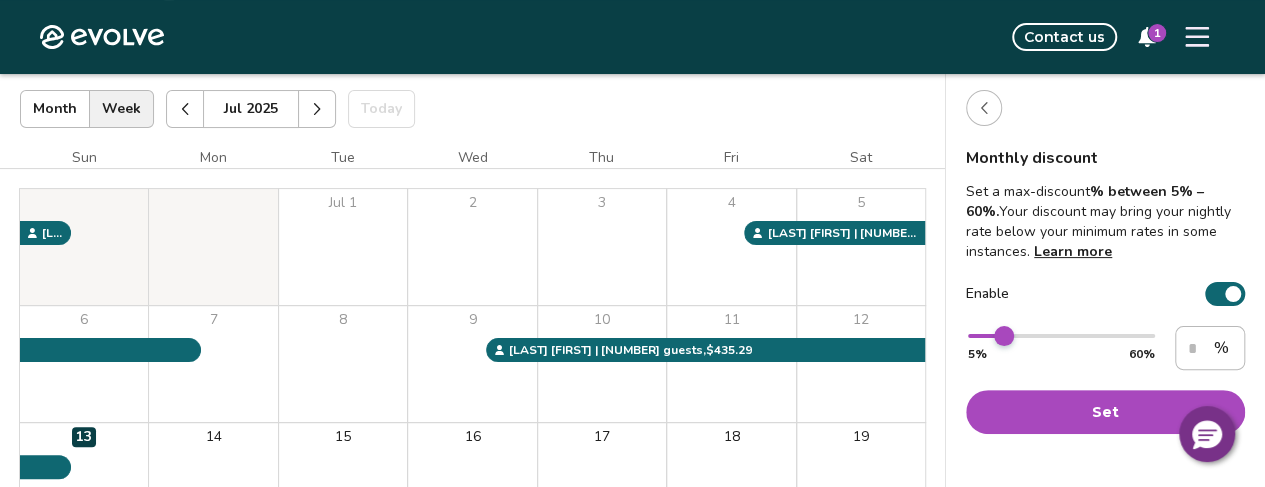 type on "**" 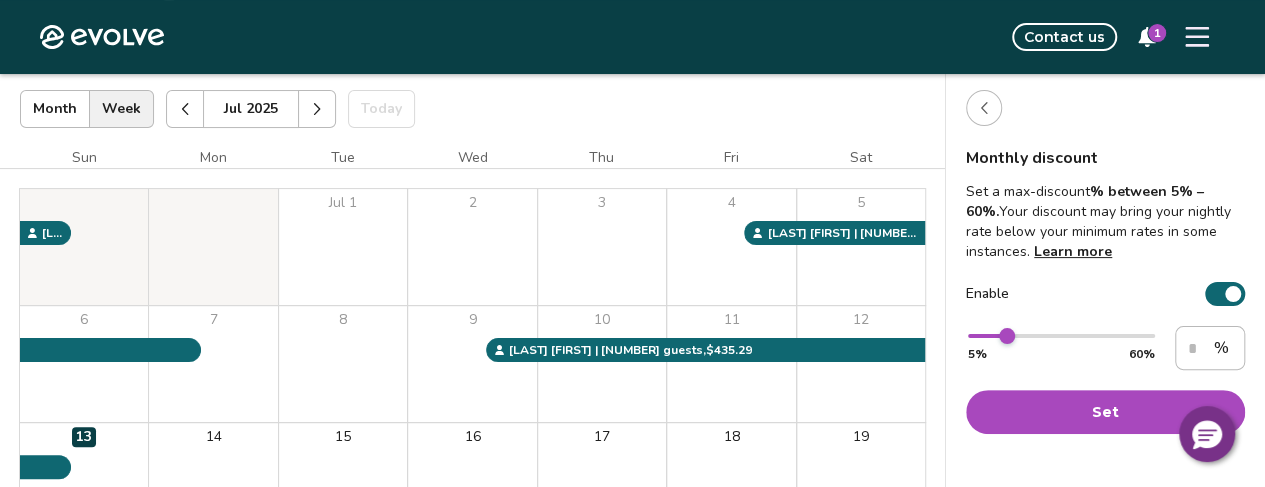 click on "Monthly discount Set a max-discount  % between 5% – 60%.  Your discount may bring your nightly rate below your minimum rates in some instances.   Learn more Enable ** 5% 60% ** % Set" at bounding box center [1105, 456] 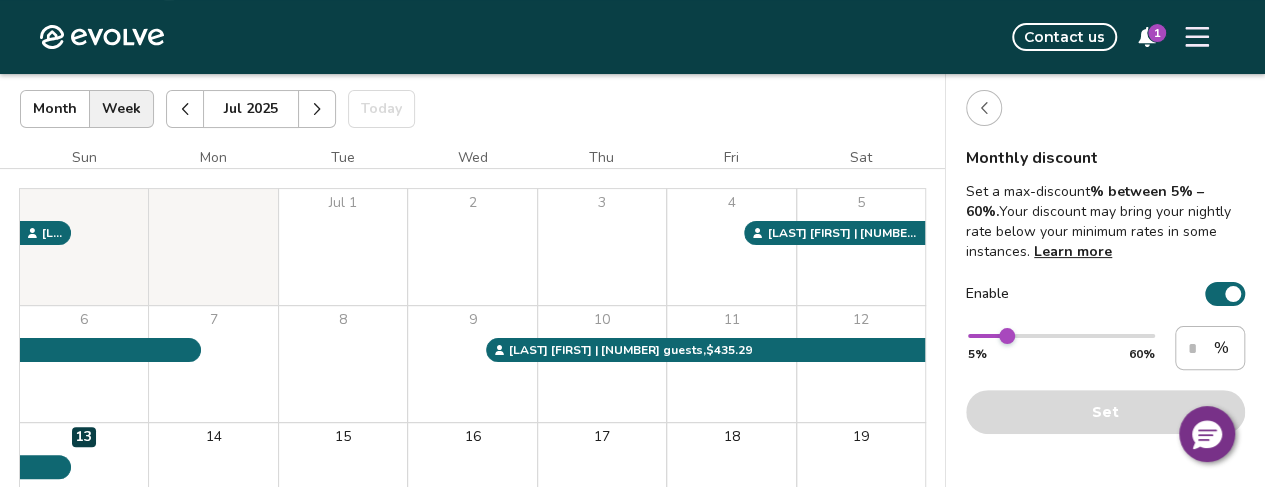 click 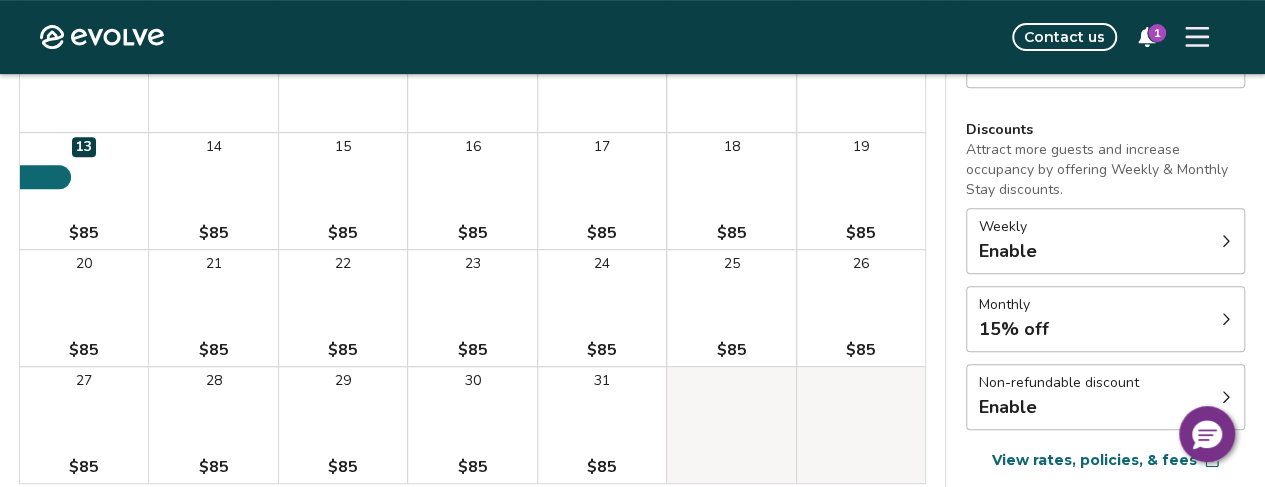 scroll, scrollTop: 409, scrollLeft: 0, axis: vertical 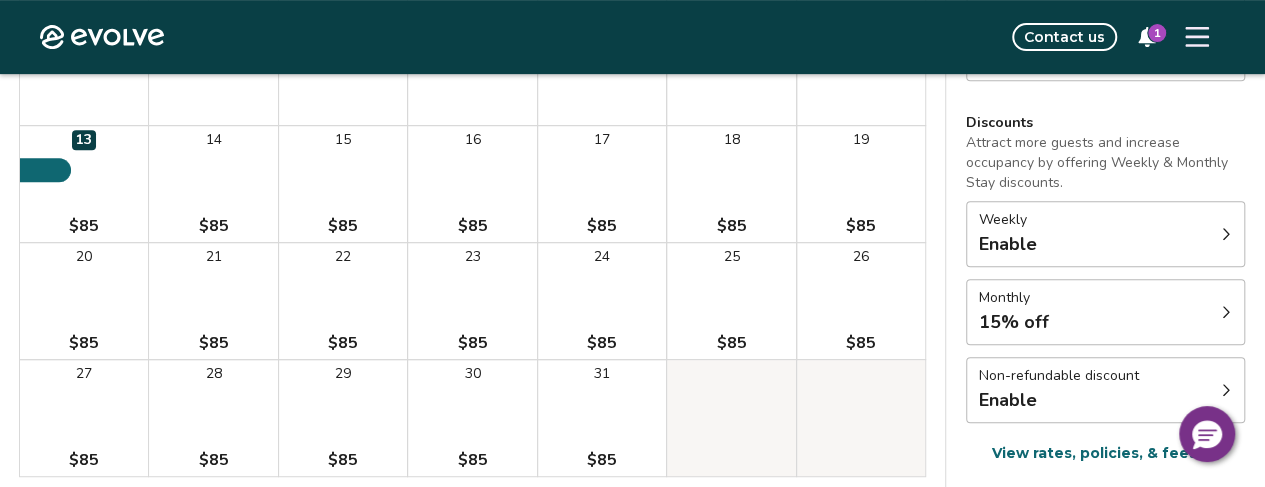 click 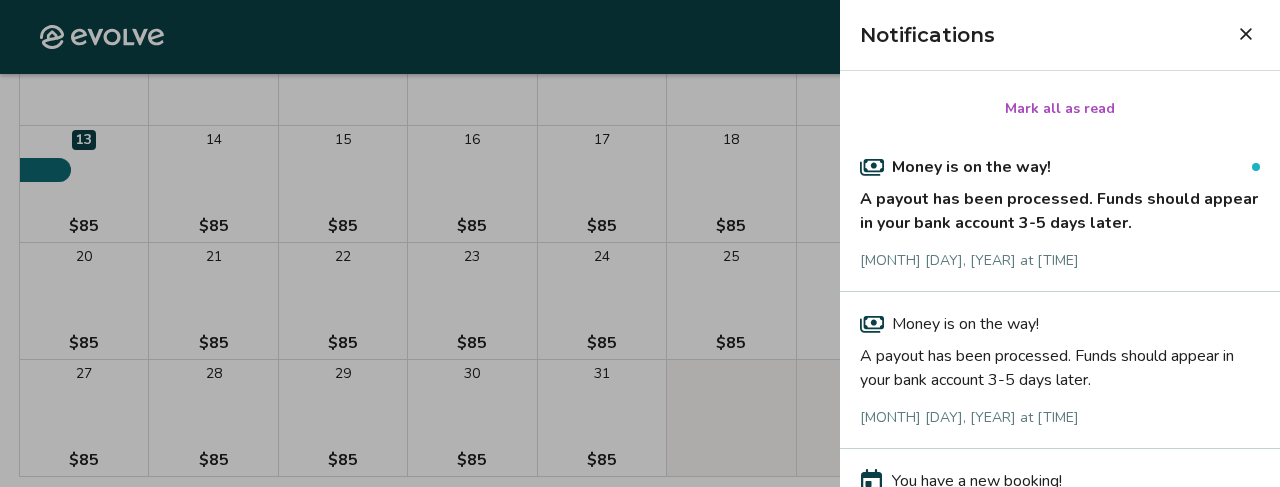 click 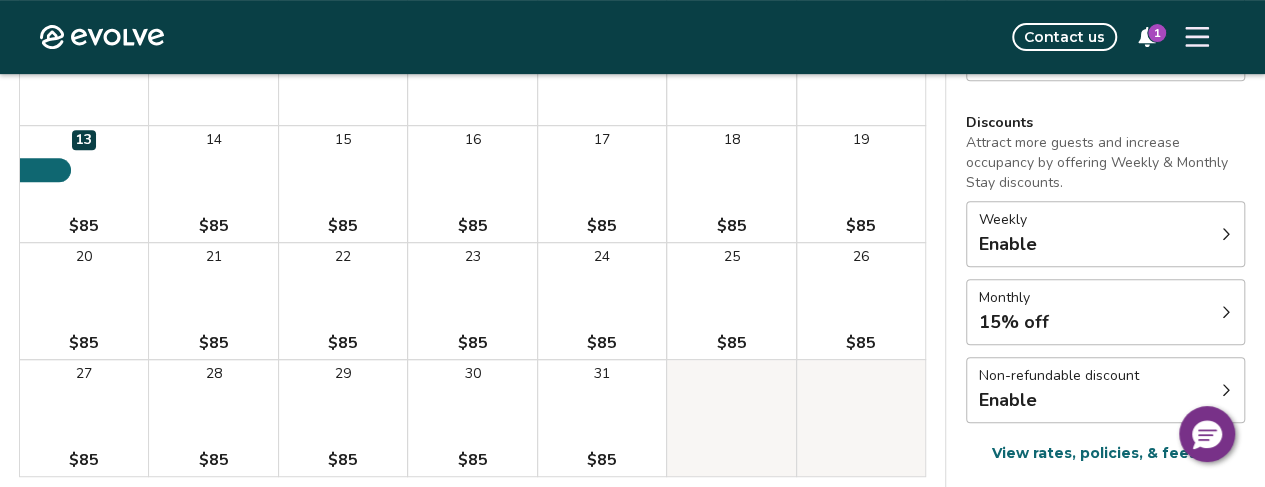 click on "Contact us 1" at bounding box center (706, 37) 